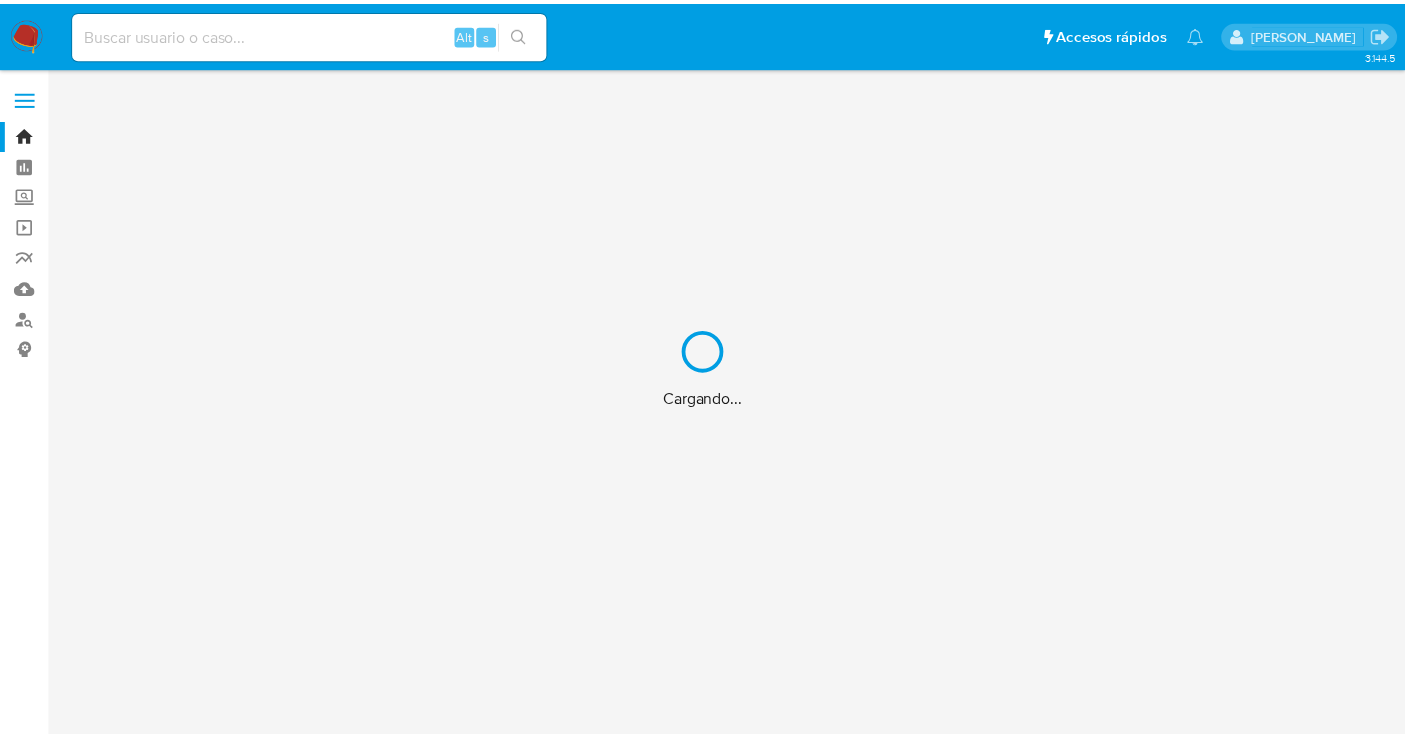 scroll, scrollTop: 0, scrollLeft: 0, axis: both 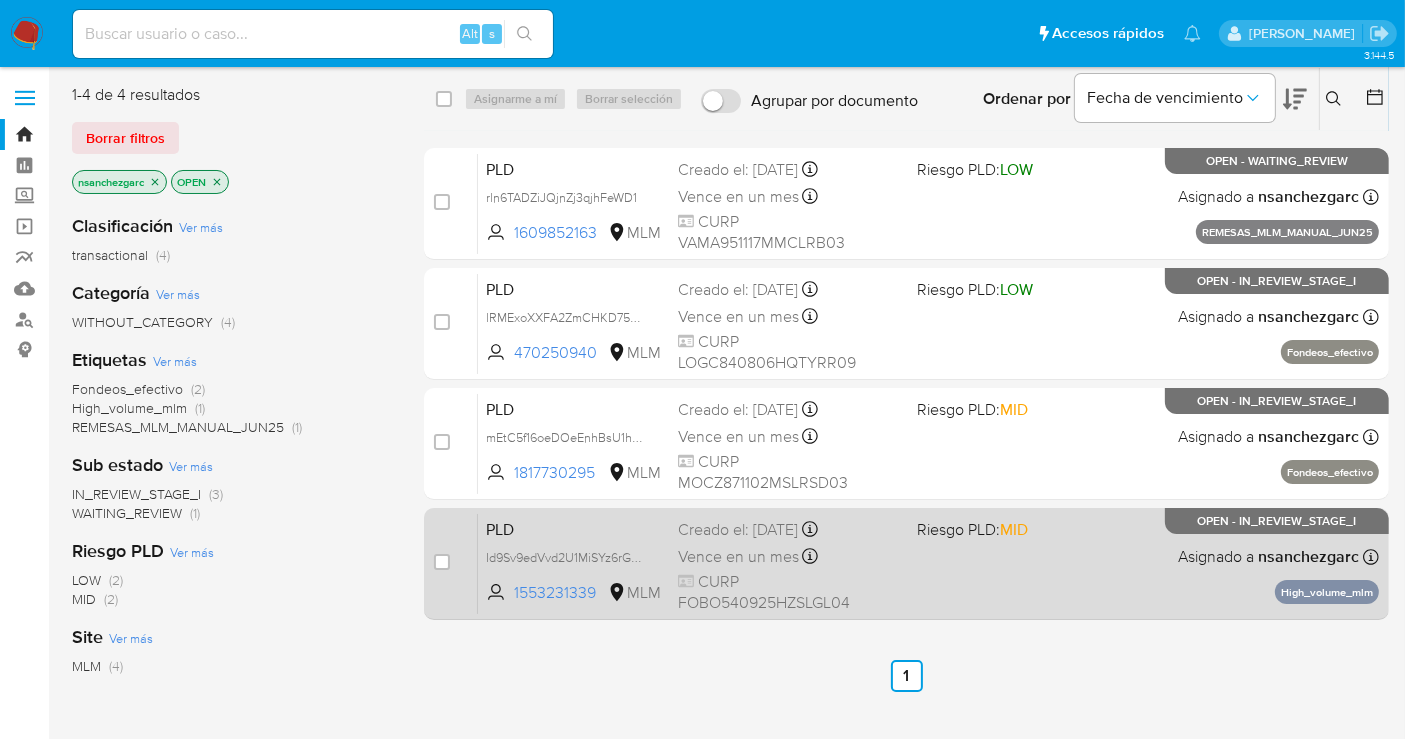 click on "Vence en un mes" at bounding box center (738, 557) 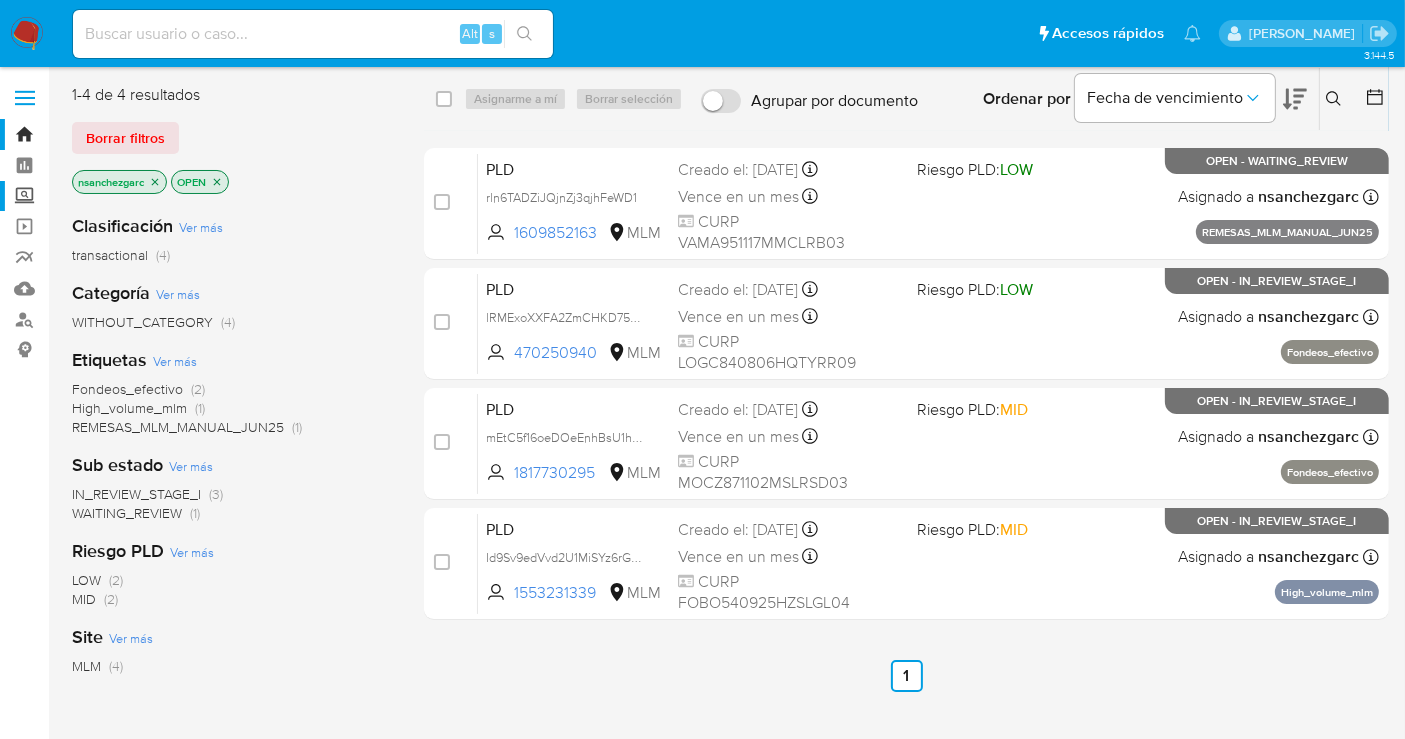 click on "Screening" at bounding box center [119, 196] 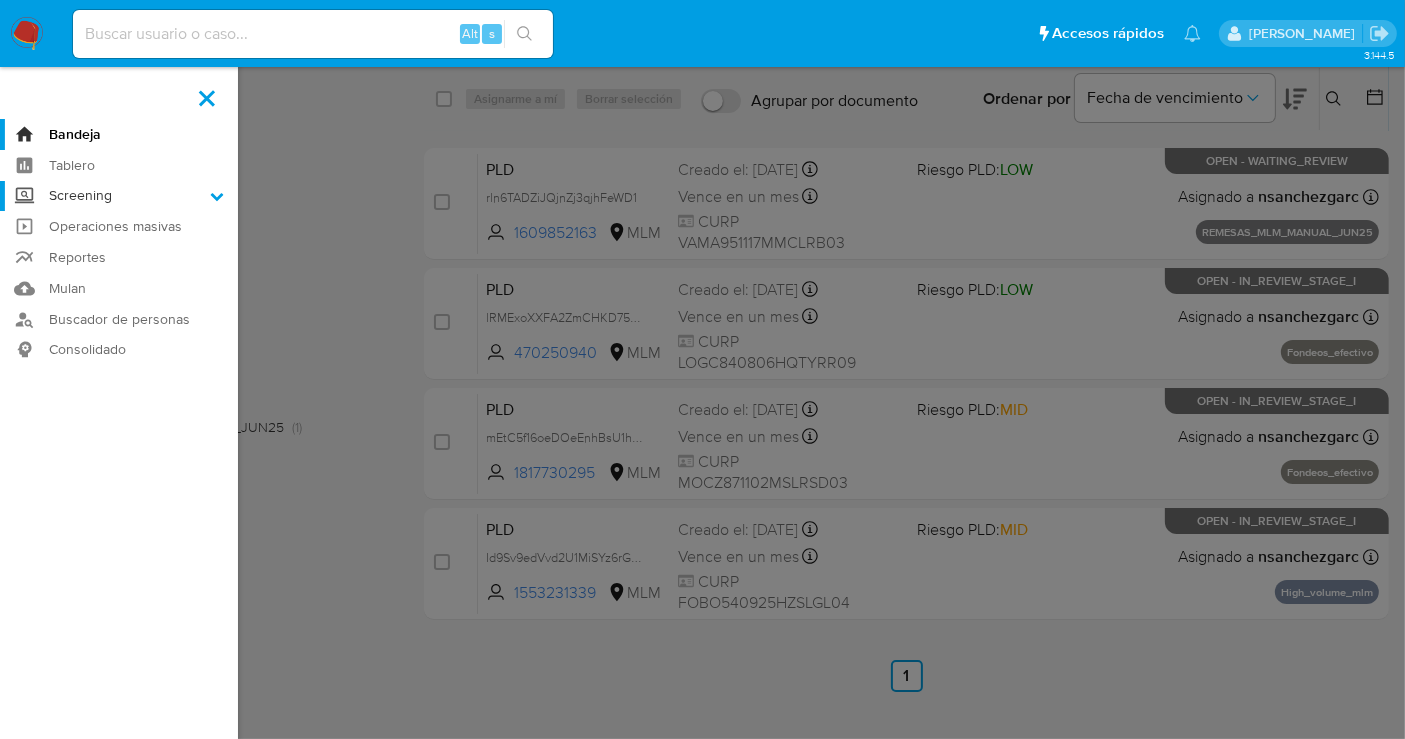 click on "Screening" at bounding box center (0, 0) 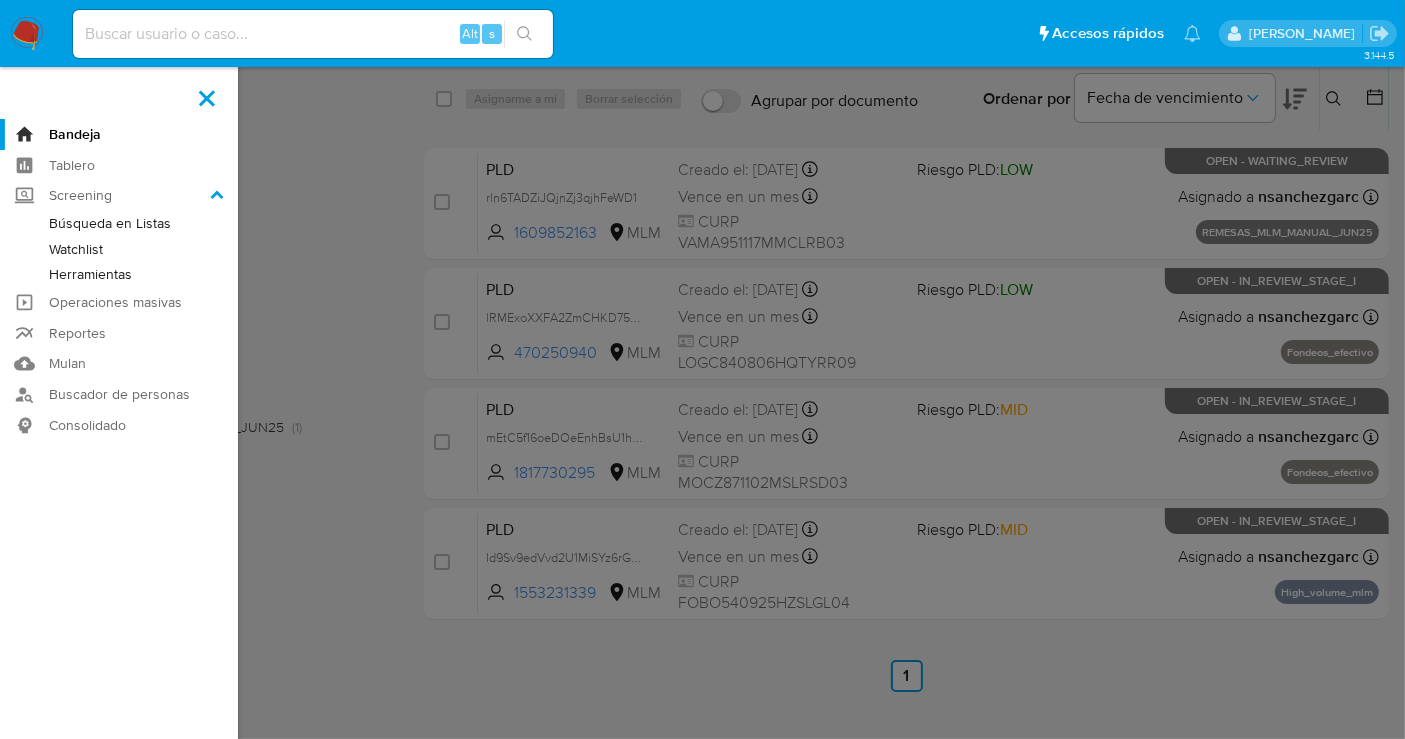 click on "Herramientas" at bounding box center (119, 274) 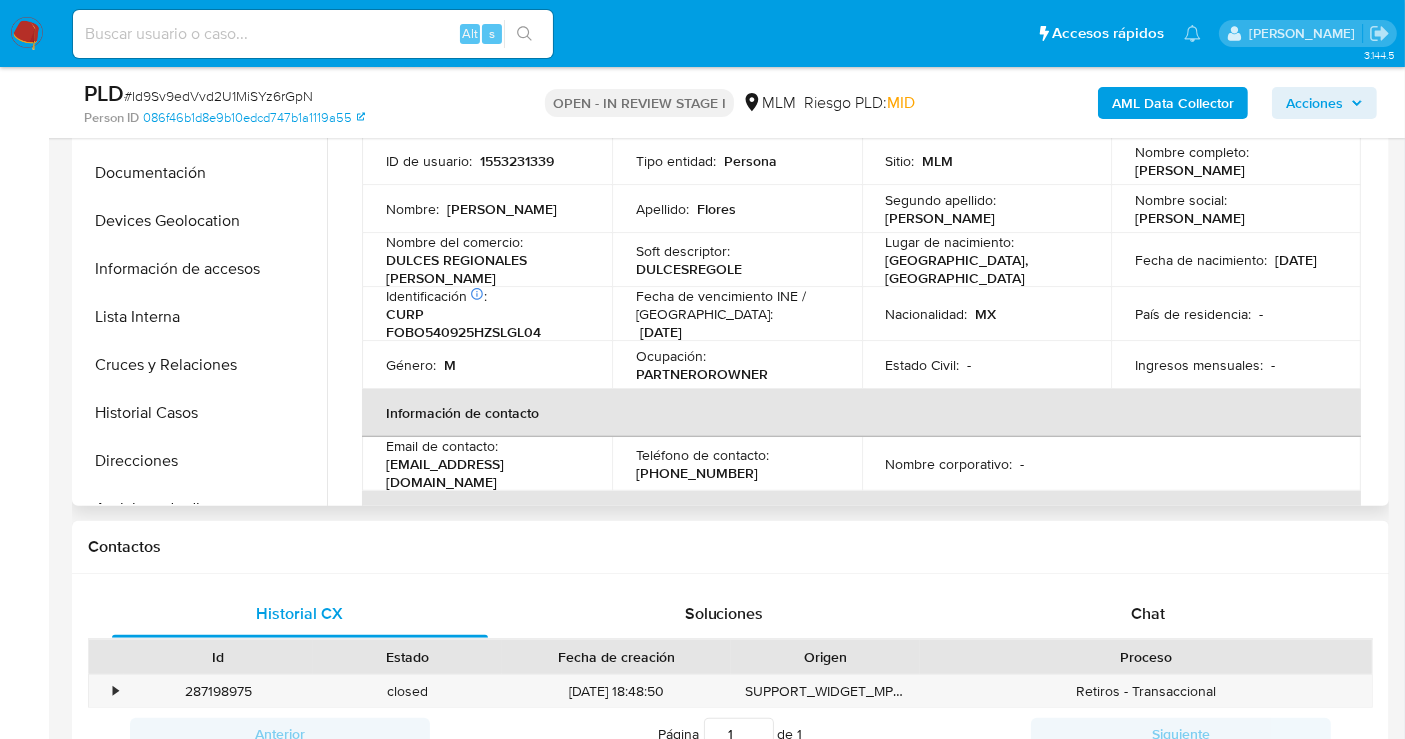 scroll, scrollTop: 555, scrollLeft: 0, axis: vertical 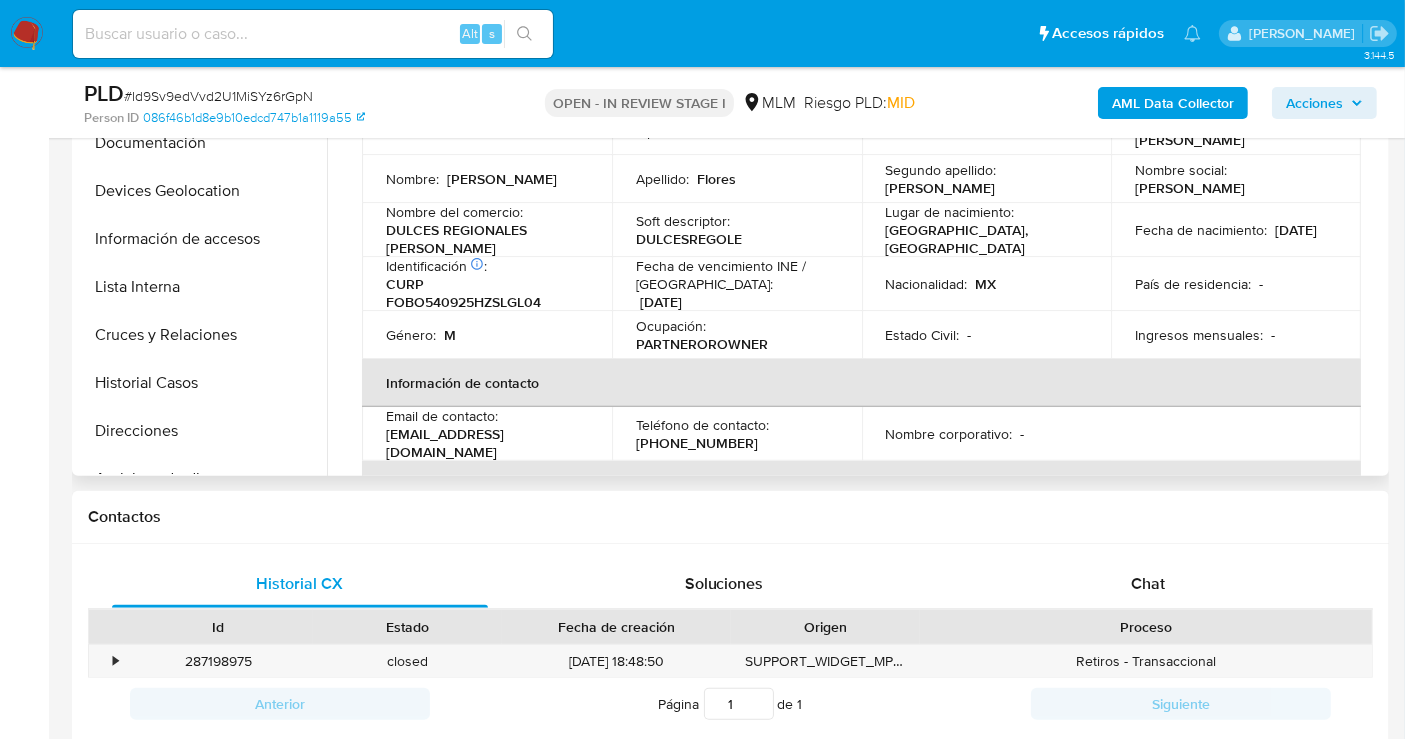 select on "10" 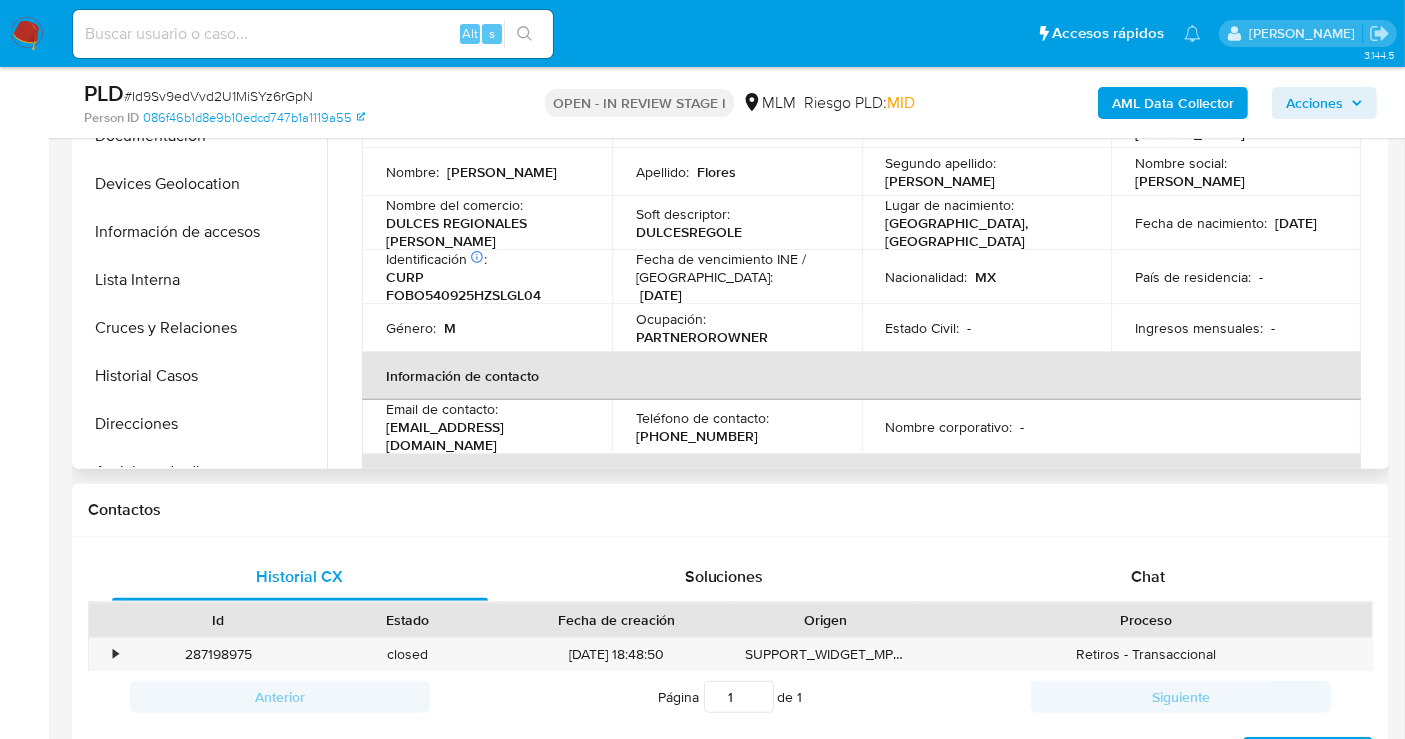 scroll, scrollTop: 222, scrollLeft: 0, axis: vertical 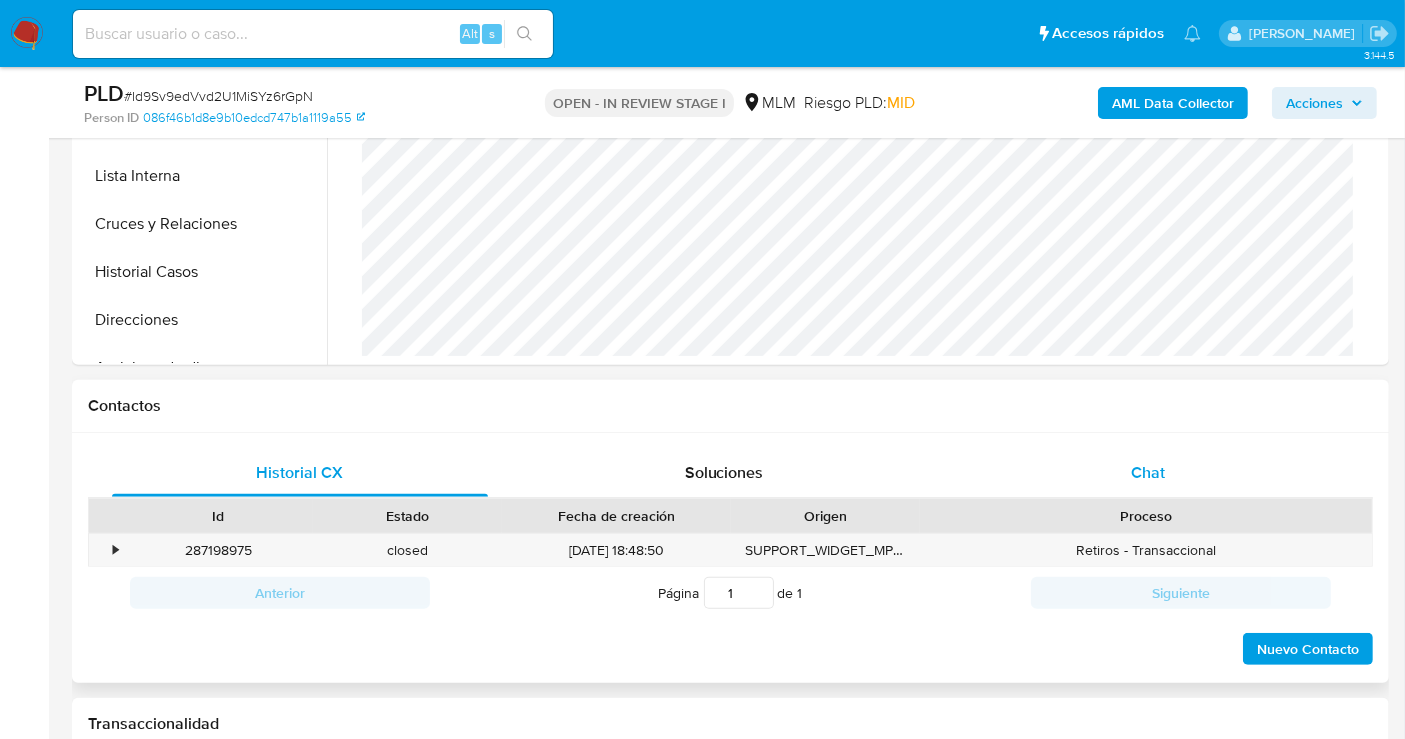 click on "Chat" at bounding box center [1148, 473] 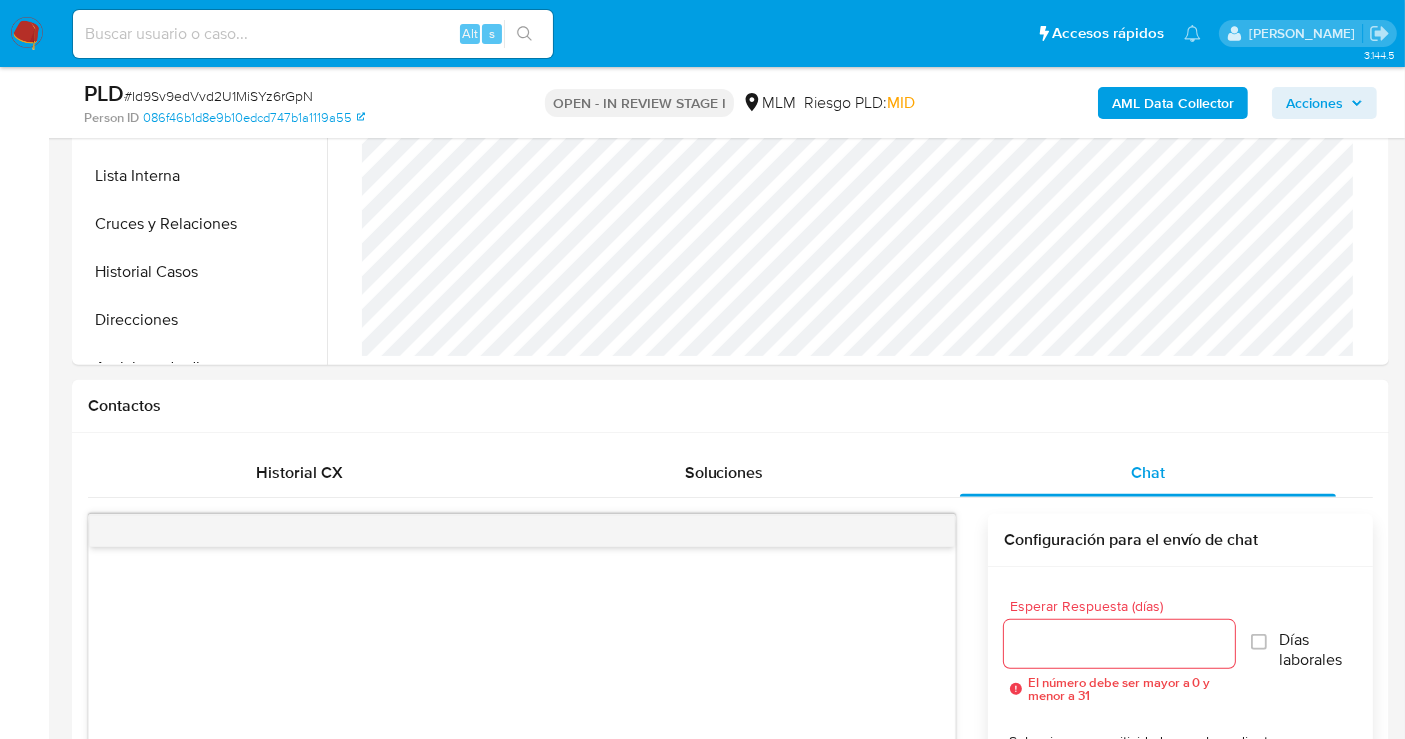 scroll, scrollTop: 888, scrollLeft: 0, axis: vertical 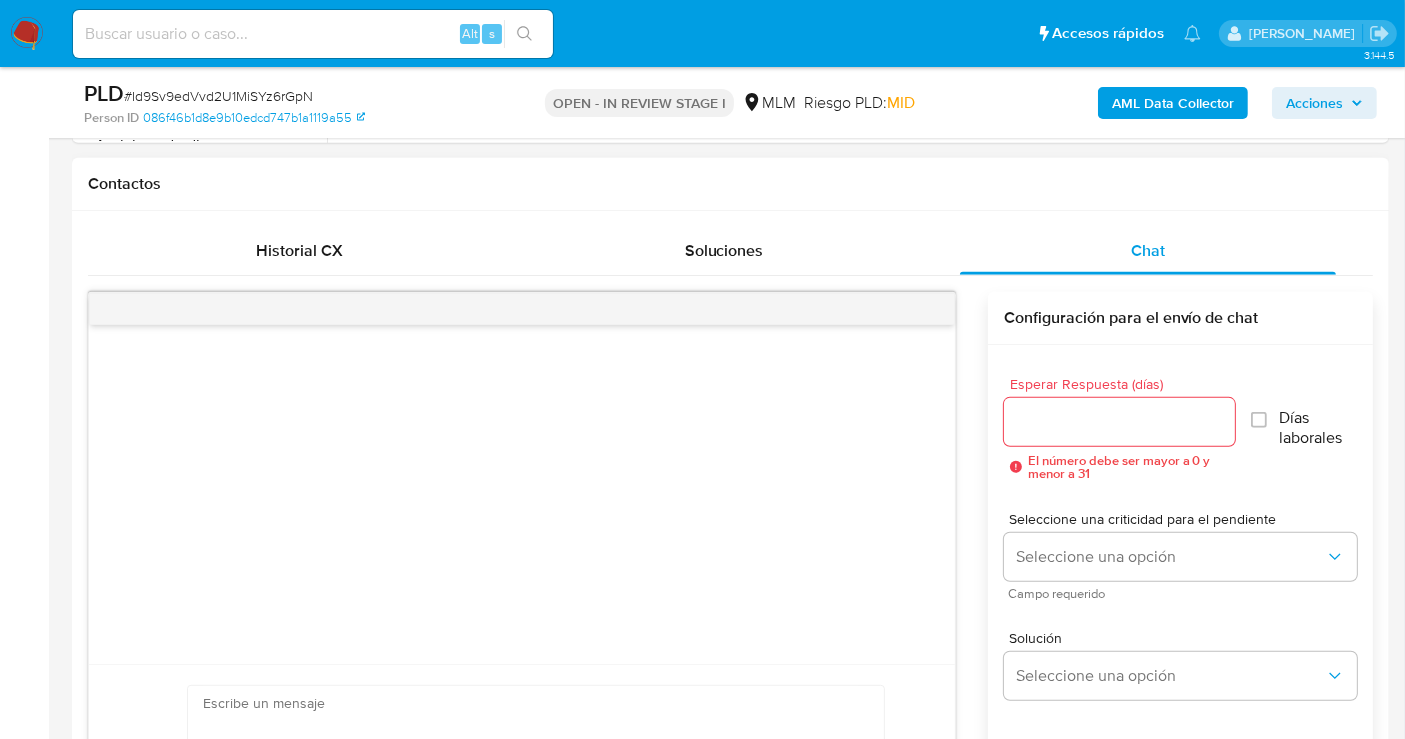 click on "Esperar Respuesta (días)" at bounding box center (1119, 422) 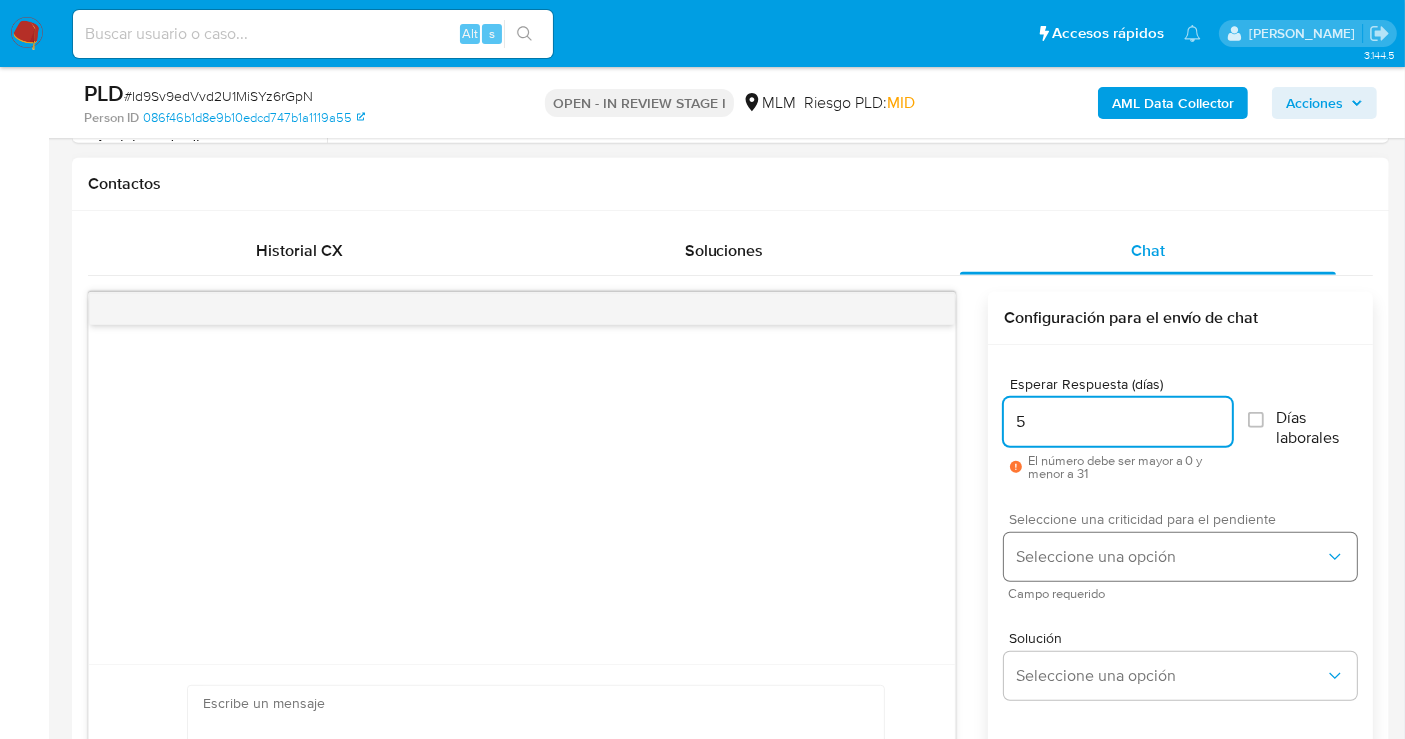 type on "5" 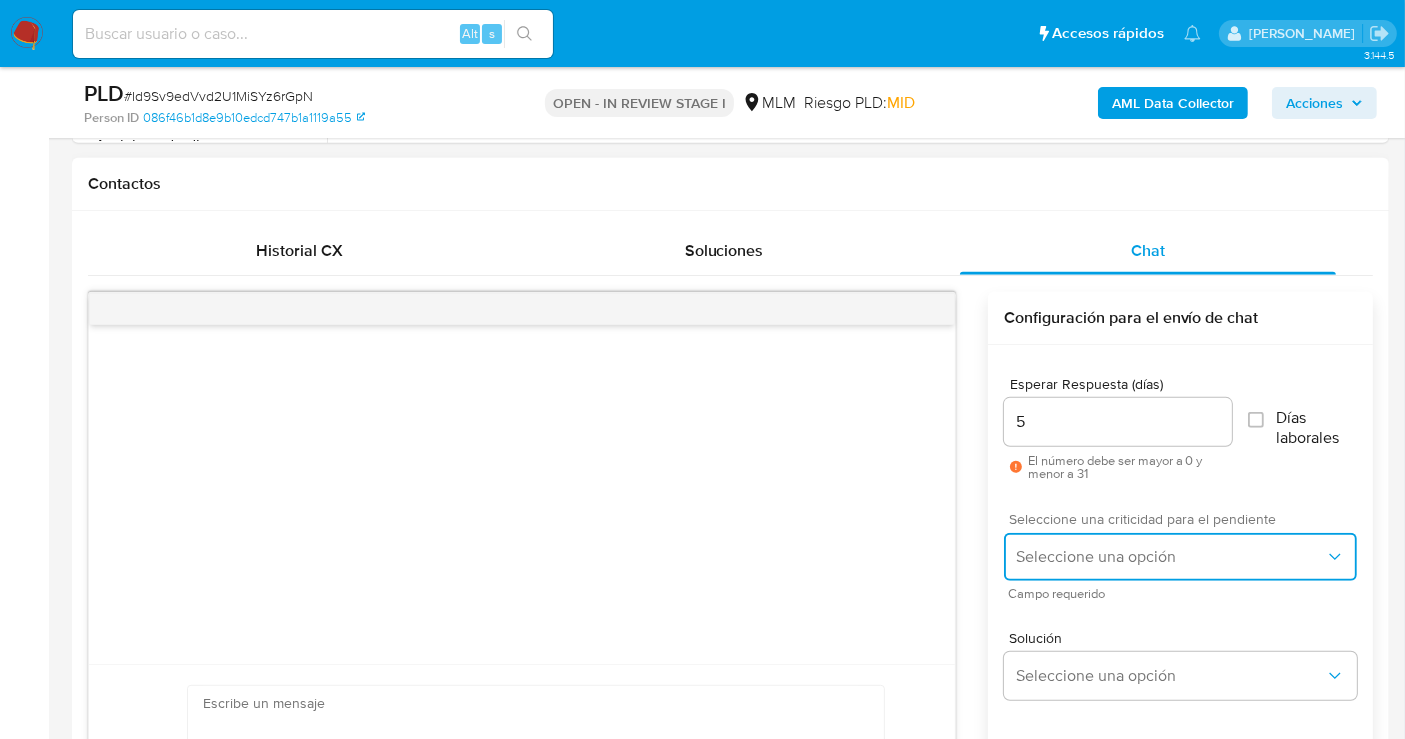 click on "Seleccione una opción" at bounding box center [1170, 557] 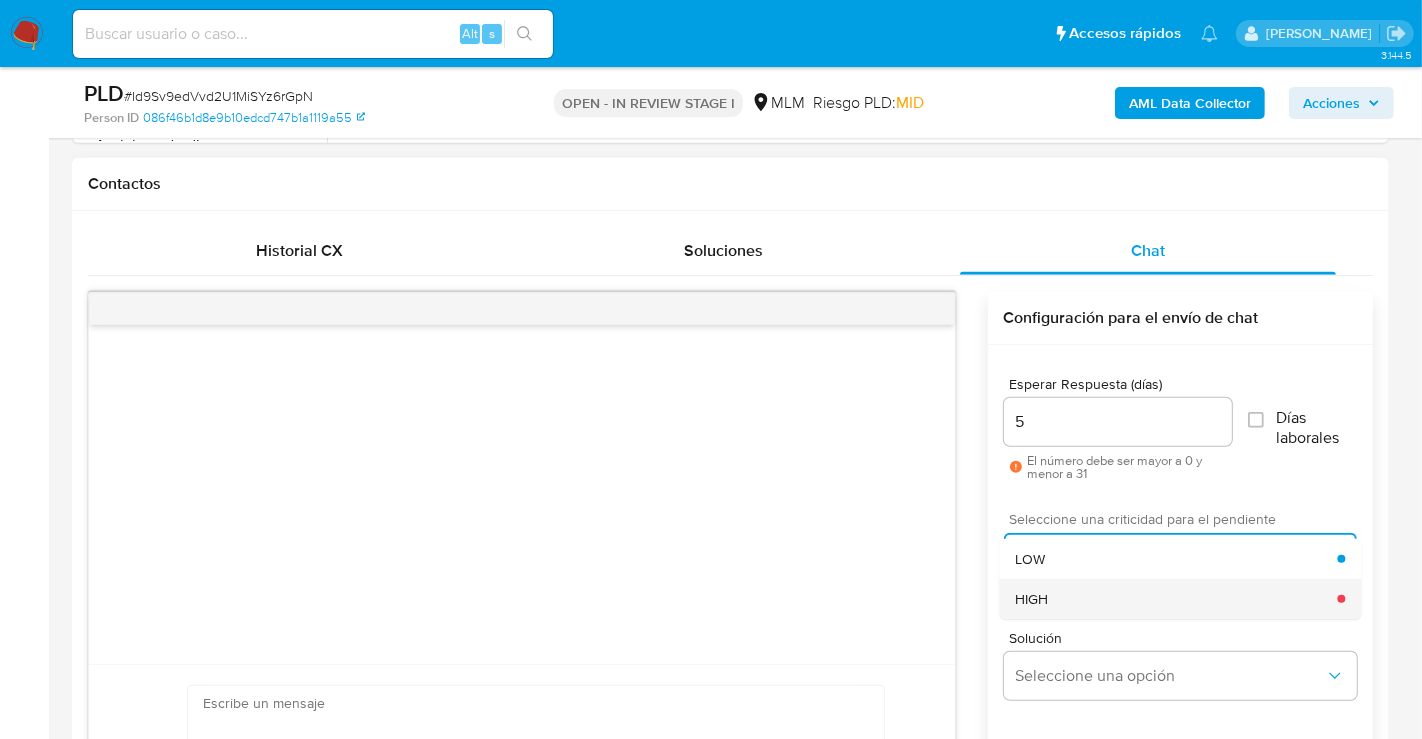 click on "HIGH" at bounding box center [1176, 599] 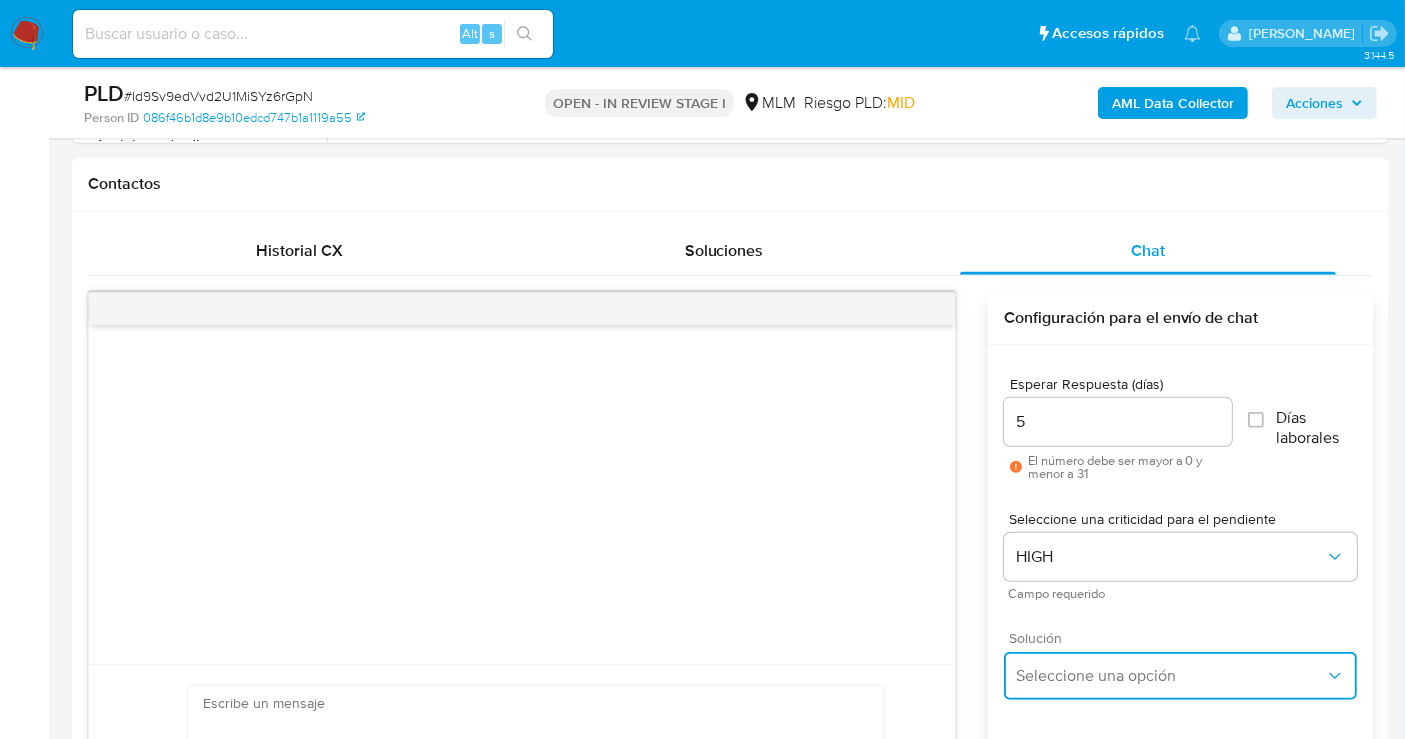 click on "Seleccione una opción" at bounding box center [1170, 676] 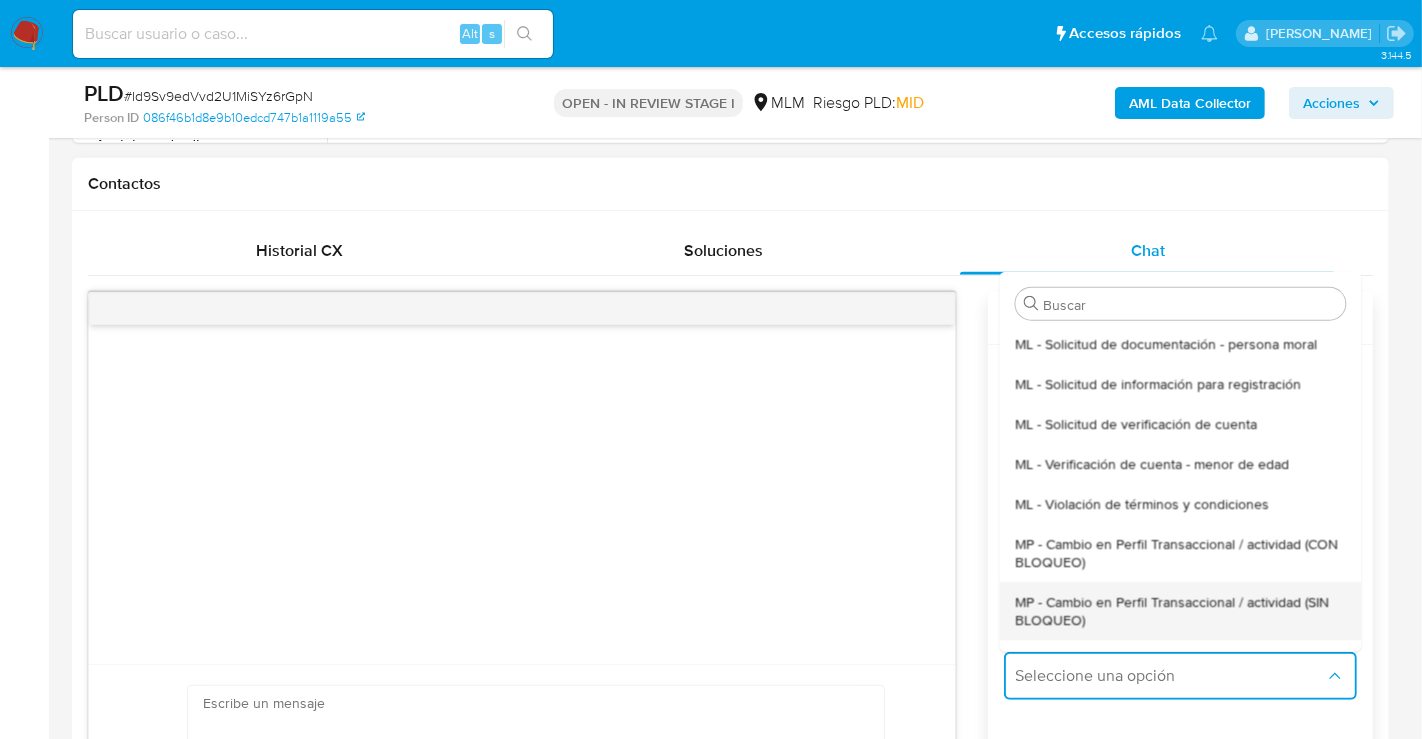 click on "MP - Cambio en Perfil Transaccional / actividad (SIN BLOQUEO)" at bounding box center [1180, 610] 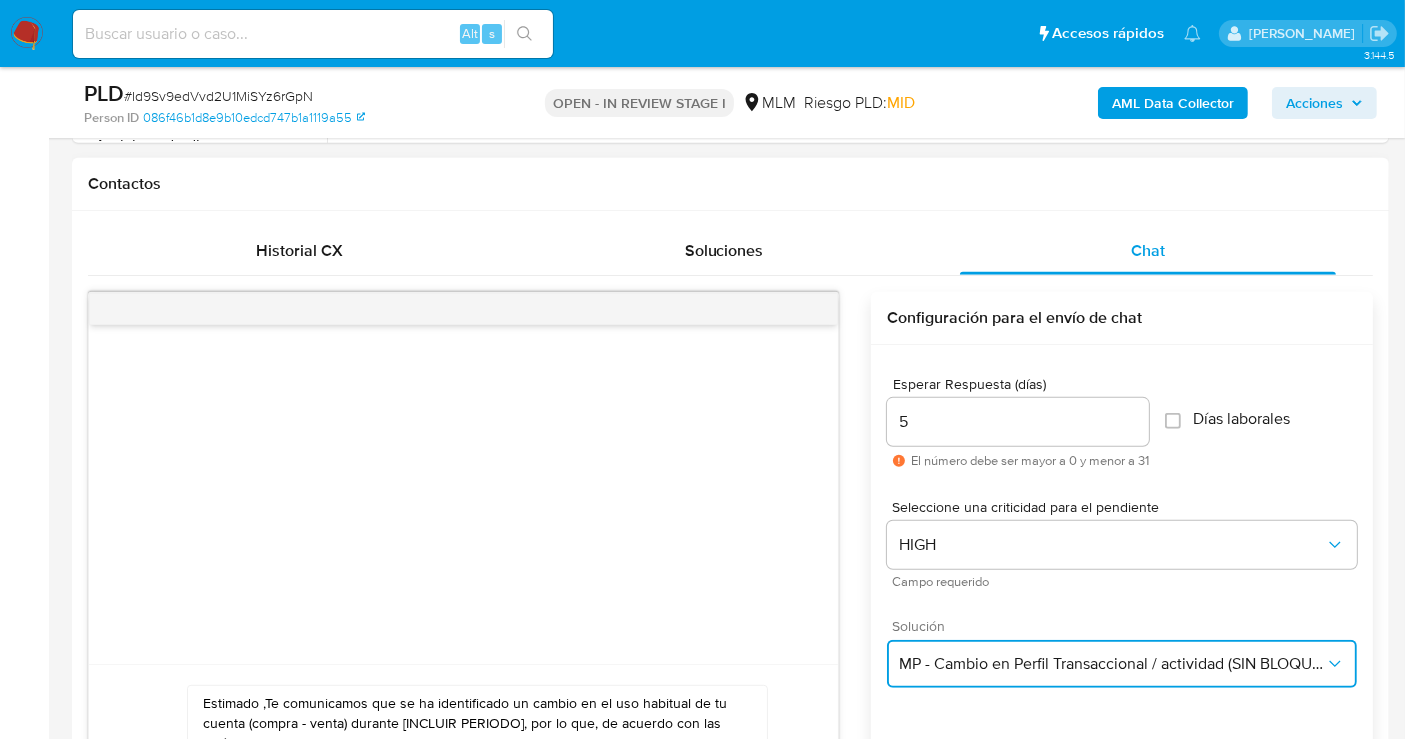 type 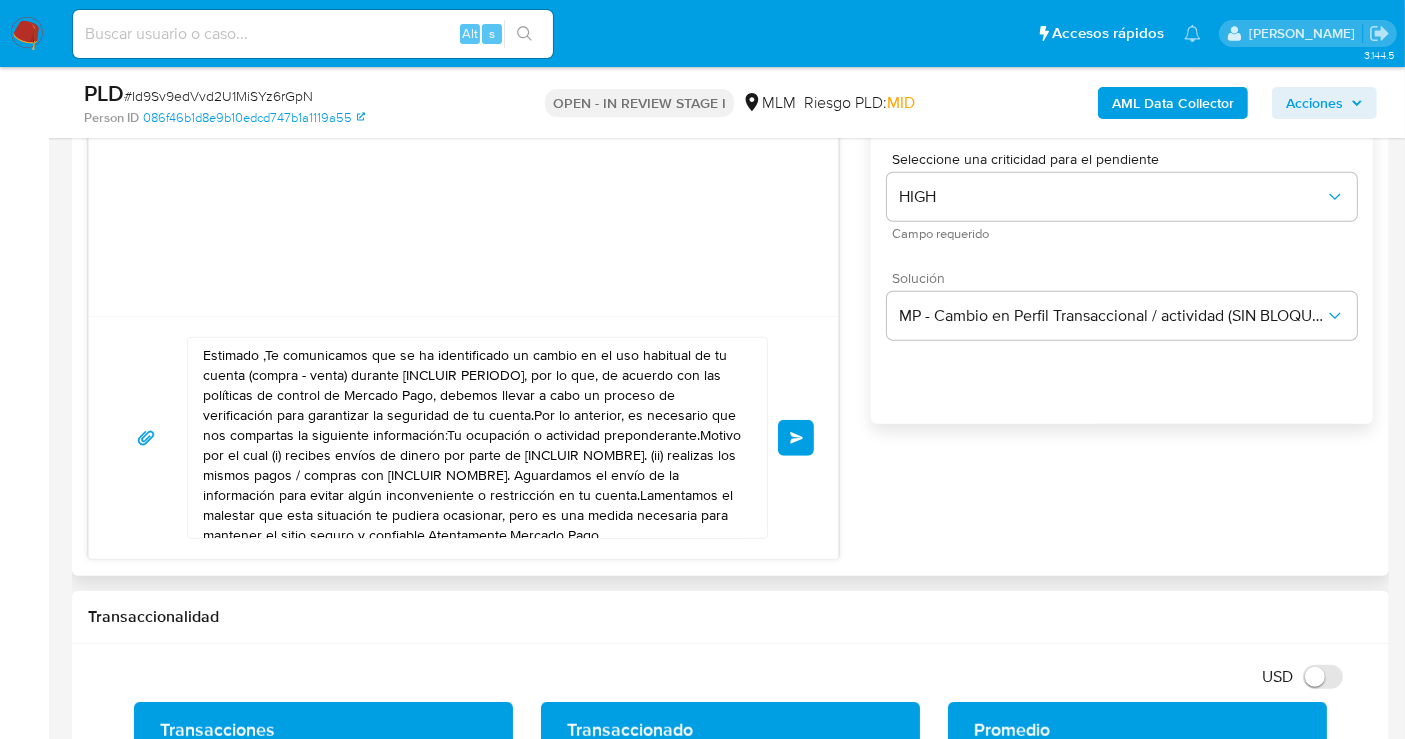 scroll, scrollTop: 1333, scrollLeft: 0, axis: vertical 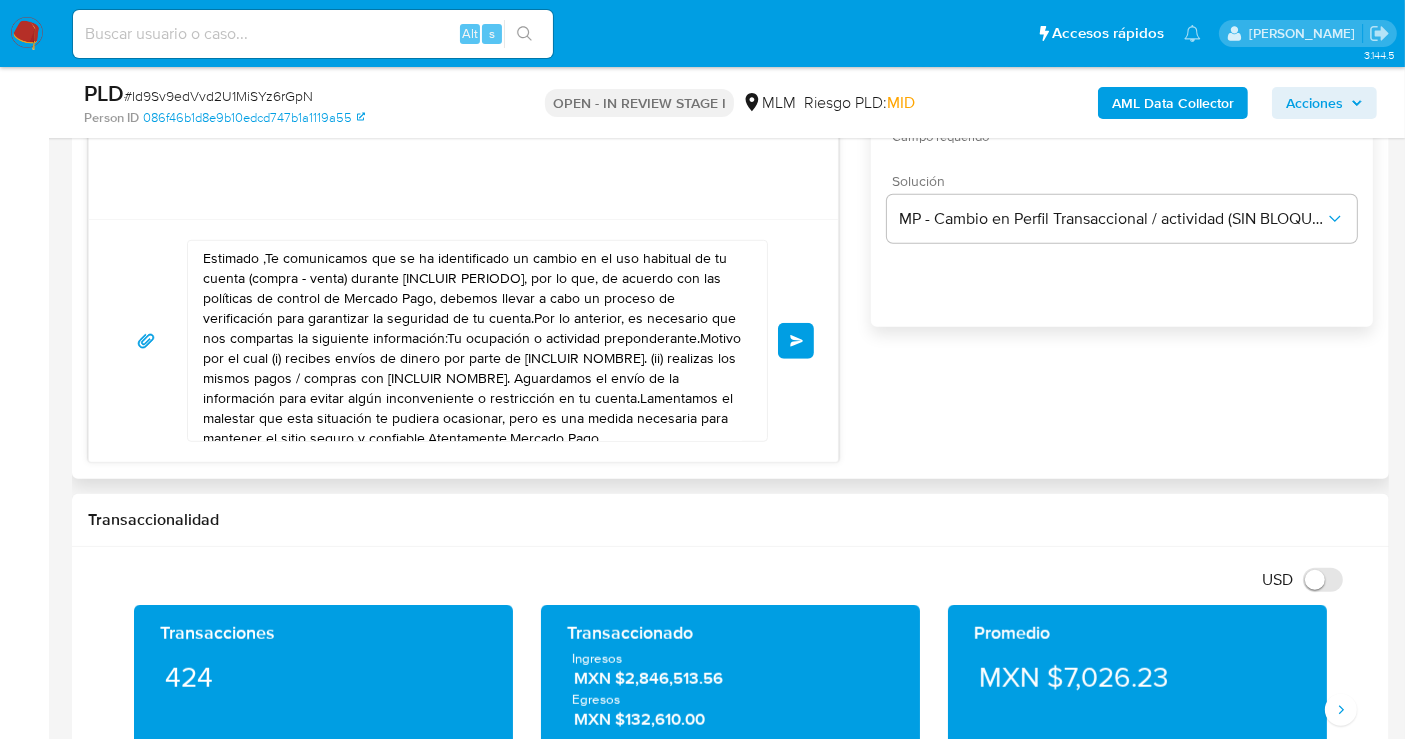 click on "Estimado ,Te comunicamos que se ha identificado un cambio en el uso habitual de tu cuenta (compra - venta) durante [INCLUIR PERIODO], por lo que, de acuerdo con las políticas de control de Mercado Pago, debemos llevar a cabo un proceso de verificación para garantizar la seguridad de tu cuenta.Por lo anterior, es necesario que nos compartas la siguiente información:Tu ocupación o actividad preponderante.Motivo por el cual (i) recibes envíos de dinero por parte de [INCLUIR NOMBRE]. (ii) realizas los mismos pagos / compras con [INCLUIR NOMBRE]. Aguardamos el envío de la información para evitar algún inconveniente o restricción en tu cuenta.Lamentamos el malestar que esta situación te pudiera ocasionar, pero es una medida necesaria para mantener el sitio seguro y confiable.Atentamente,Mercado Pago" at bounding box center [472, 341] 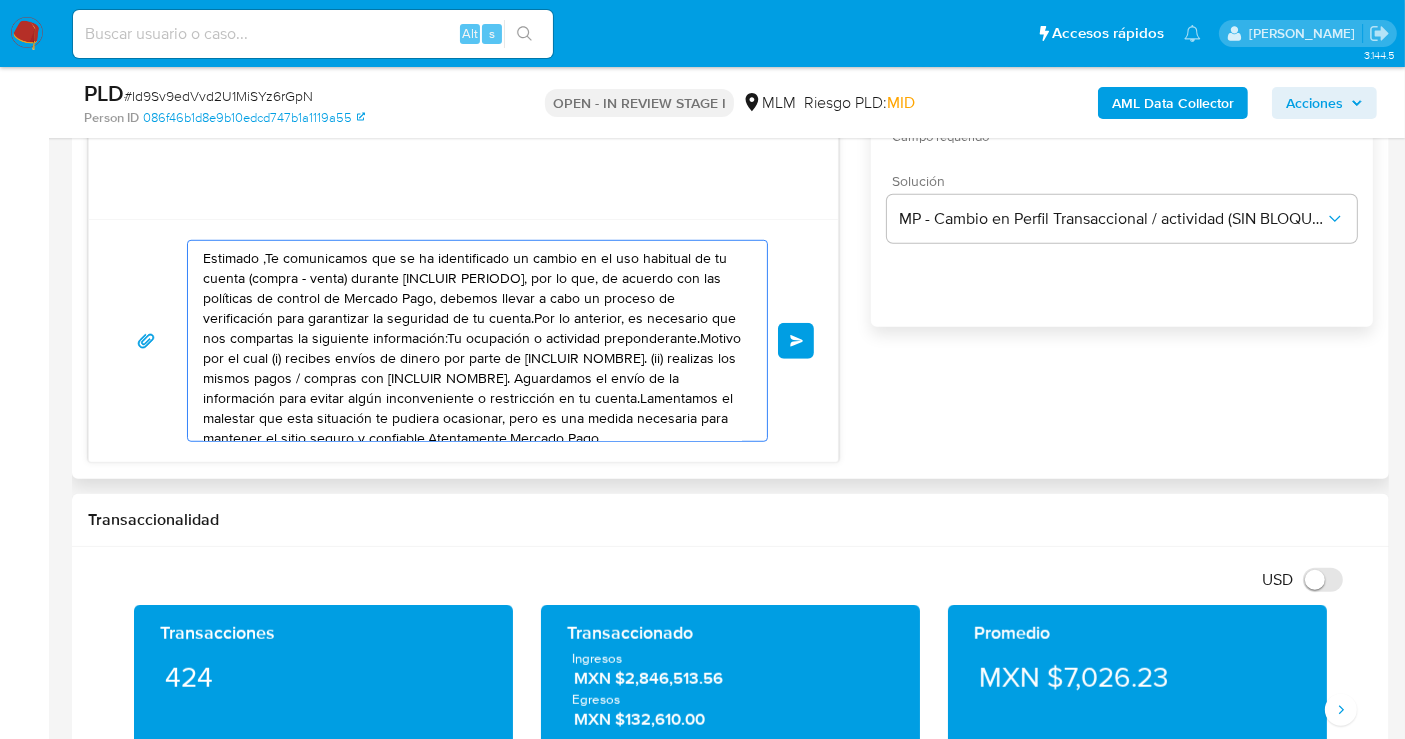 click on "Estimado ,Te comunicamos que se ha identificado un cambio en el uso habitual de tu cuenta (compra - venta) durante [INCLUIR PERIODO], por lo que, de acuerdo con las políticas de control de Mercado Pago, debemos llevar a cabo un proceso de verificación para garantizar la seguridad de tu cuenta.Por lo anterior, es necesario que nos compartas la siguiente información:Tu ocupación o actividad preponderante.Motivo por el cual (i) recibes envíos de dinero por parte de [INCLUIR NOMBRE]. (ii) realizas los mismos pagos / compras con [INCLUIR NOMBRE]. Aguardamos el envío de la información para evitar algún inconveniente o restricción en tu cuenta.Lamentamos el malestar que esta situación te pudiera ocasionar, pero es una medida necesaria para mantener el sitio seguro y confiable.Atentamente,Mercado Pago" at bounding box center (472, 341) 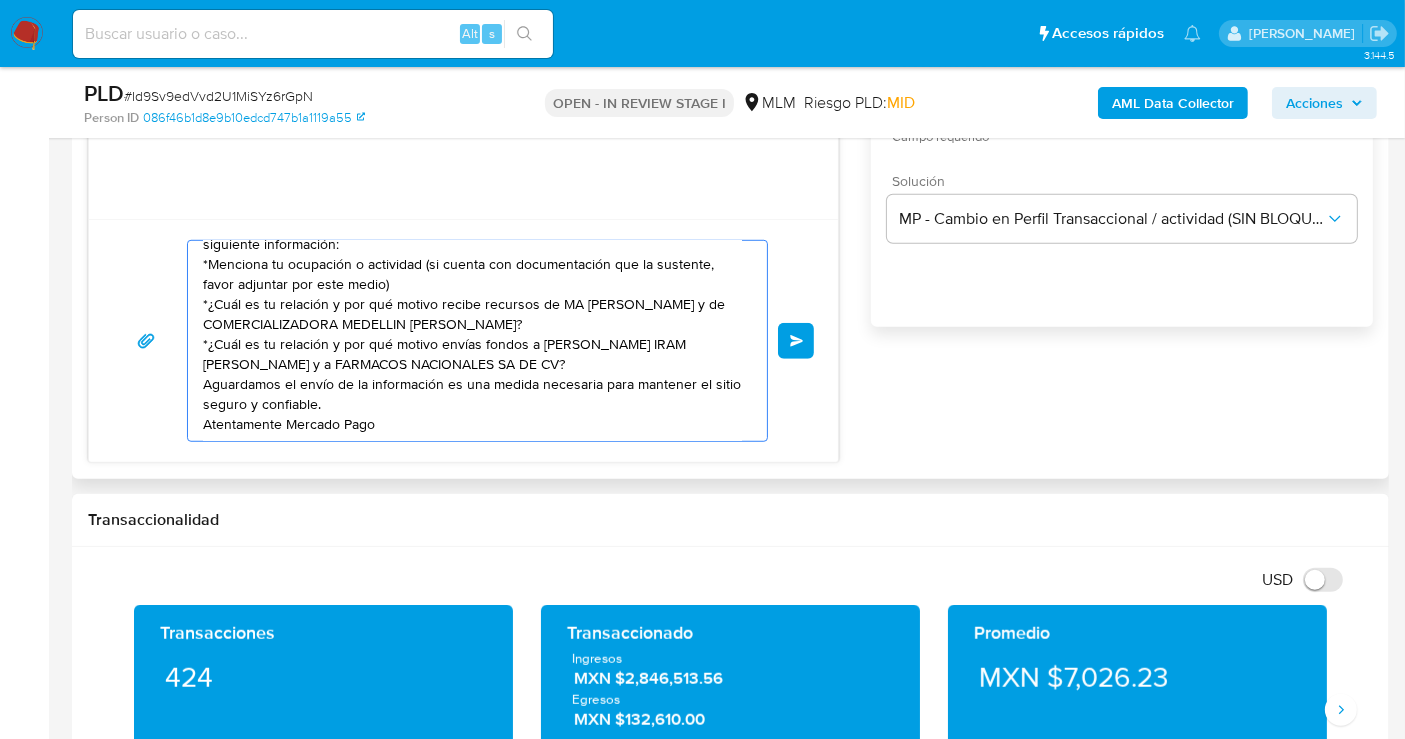 scroll, scrollTop: 54, scrollLeft: 0, axis: vertical 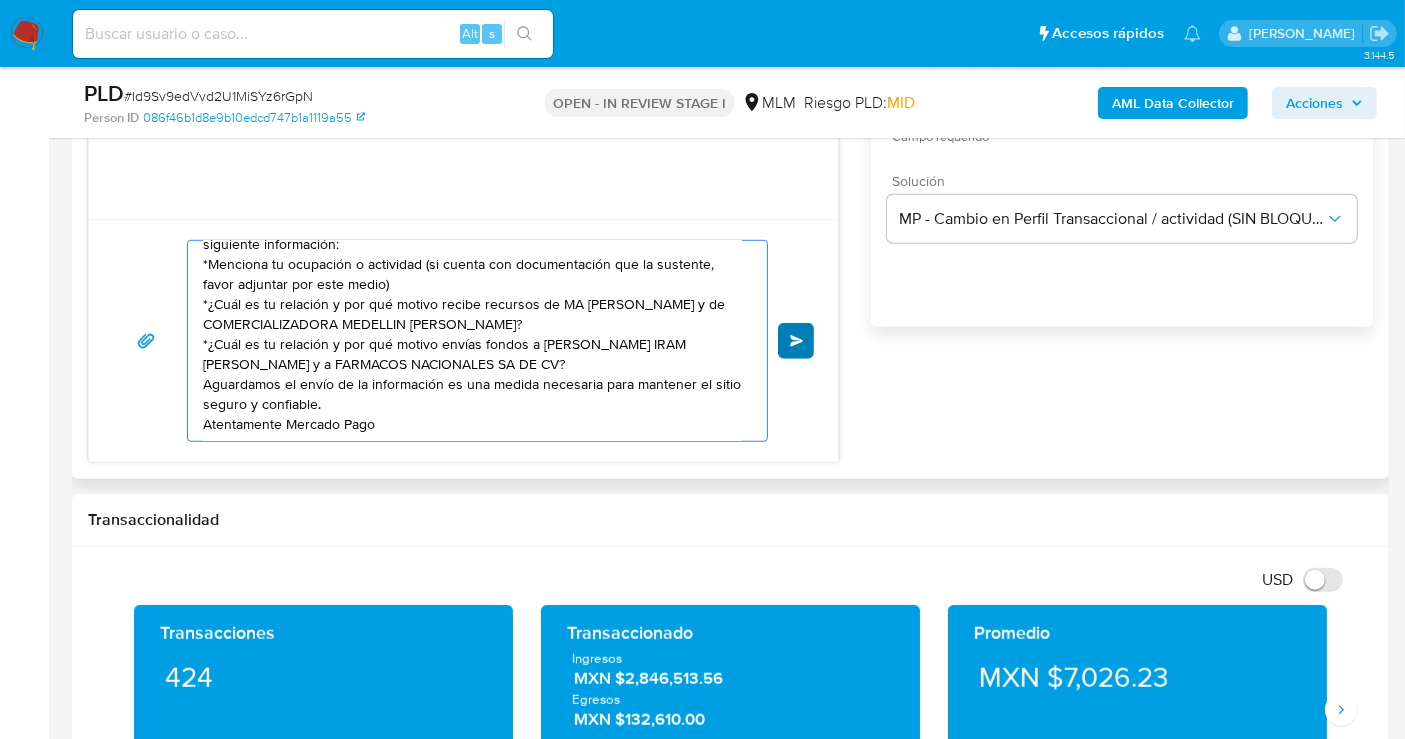 type on "Estimado cliente se ha identificado un cambio en el uso habitual de tu cuenta para garantizar la seguridad de la misma y actualizar tus datos nos podrías compartir la siguiente información:
*Menciona tu ocupación o actividad (si cuenta con documentación que la sustente, favor adjuntar por este medio)
*¿Cuál es tu relación y por qué motivo recibe recursos de MA GUADALUPE GARCIA RAMIREZ y de COMERCIALIZADORA MEDELLIN DE MATEHUALA?
*¿Cuál es tu relación y por qué motivo envías fondos a JUAN IRAM MOTA NAJERA y a FARMACOS NACIONALES SA DE CV?
Aguardamos el envío de la información es una medida necesaria para mantener el sitio seguro y confiable.
Atentamente Mercado Pago" 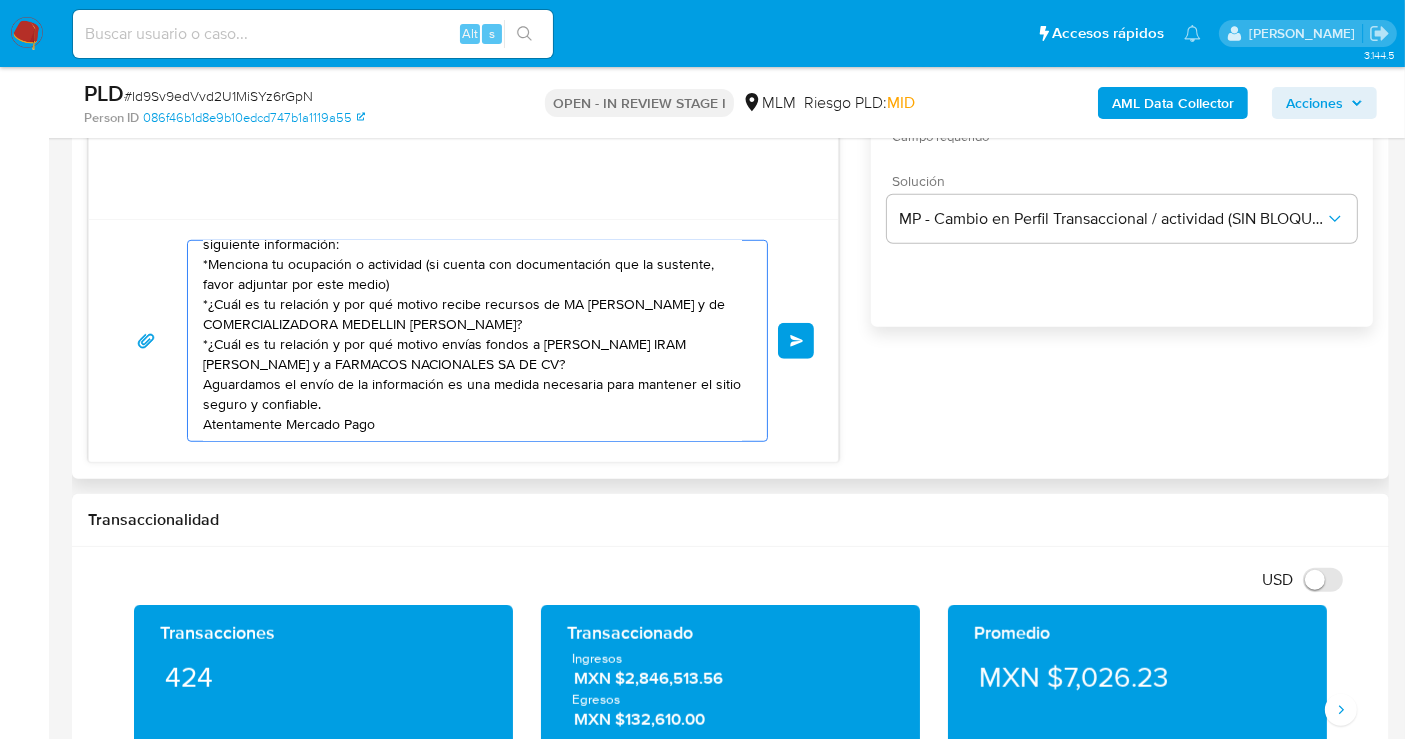 click on "Enviar" at bounding box center (796, 341) 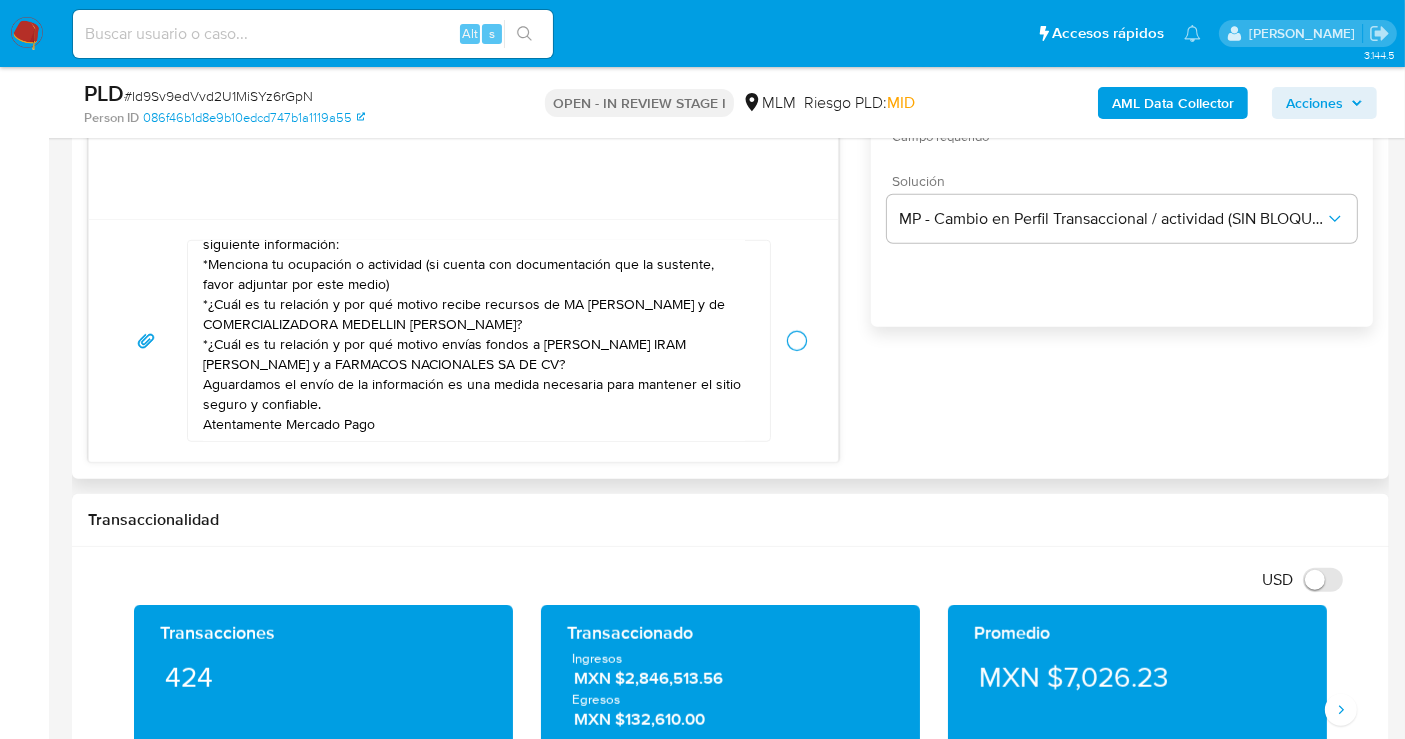 type 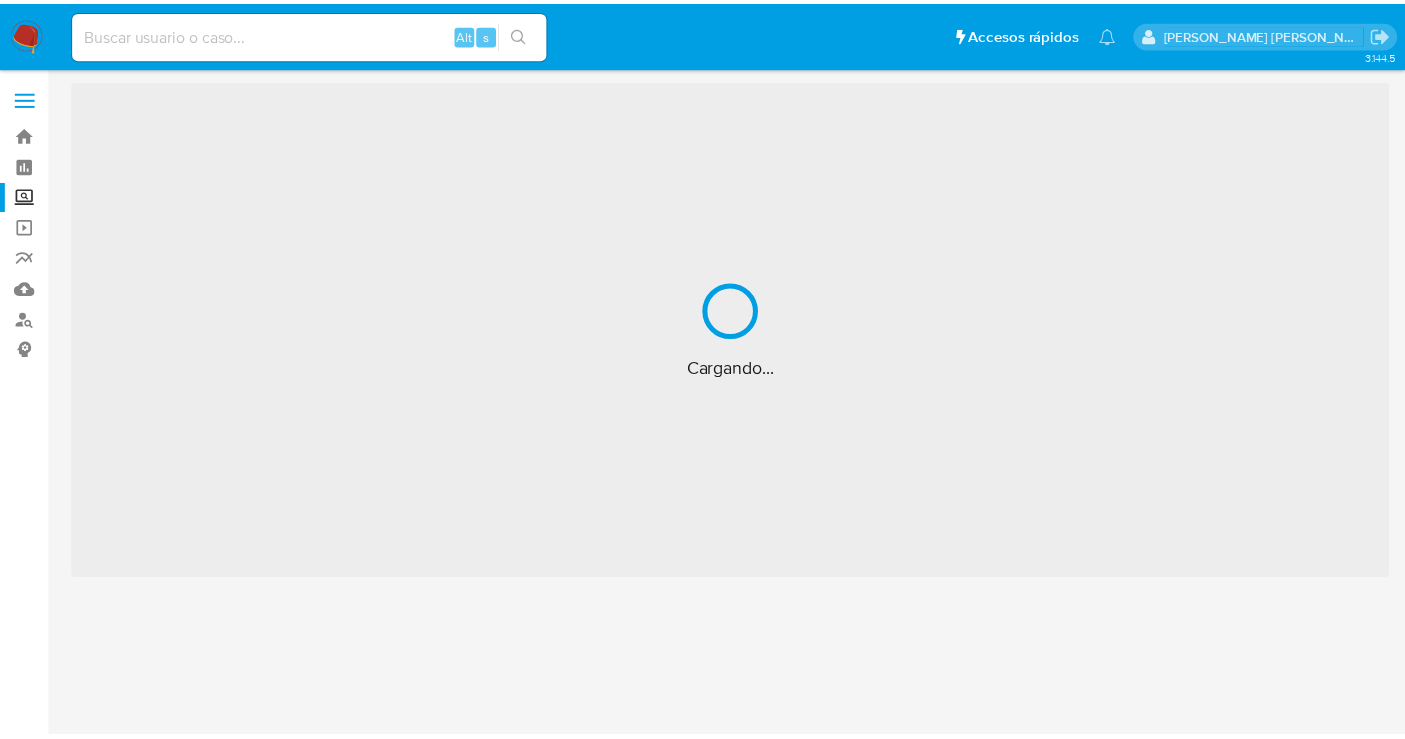 scroll, scrollTop: 0, scrollLeft: 0, axis: both 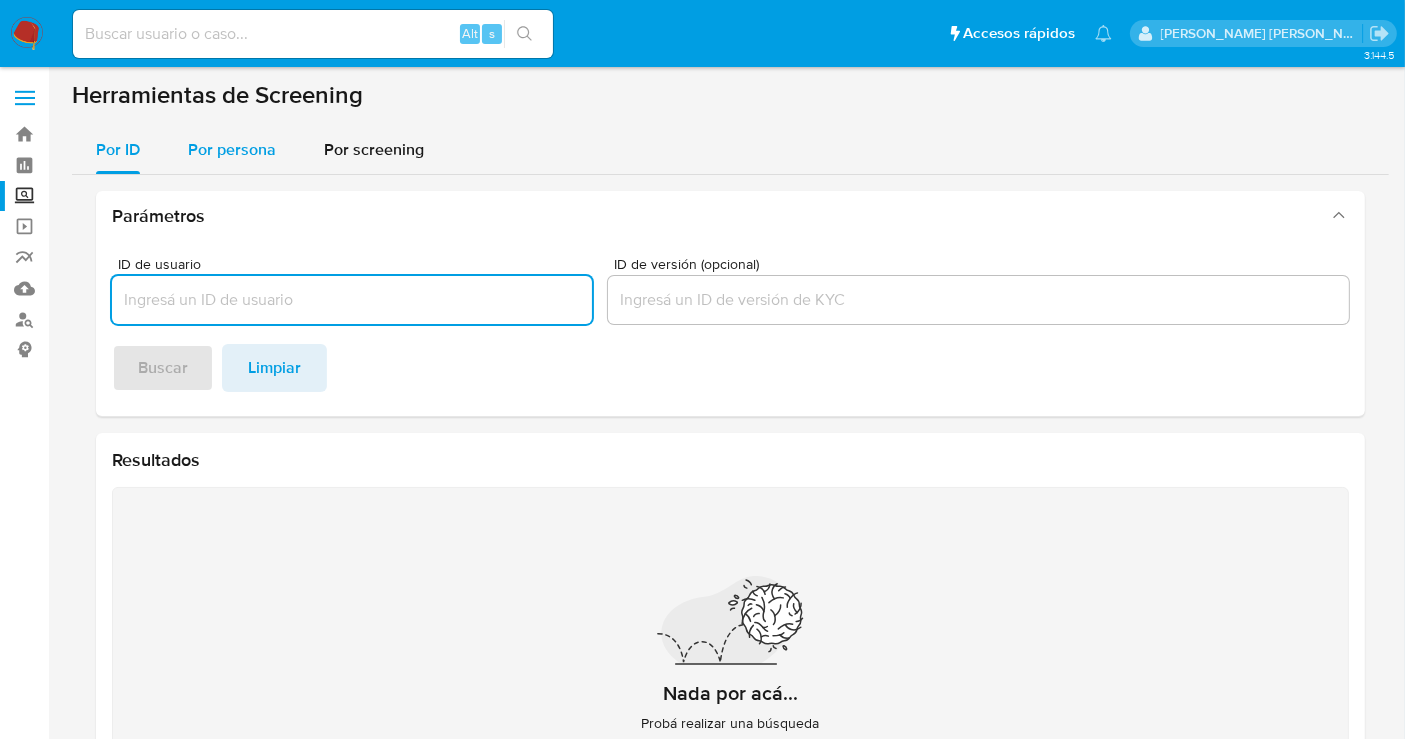 click on "Por persona" at bounding box center [232, 149] 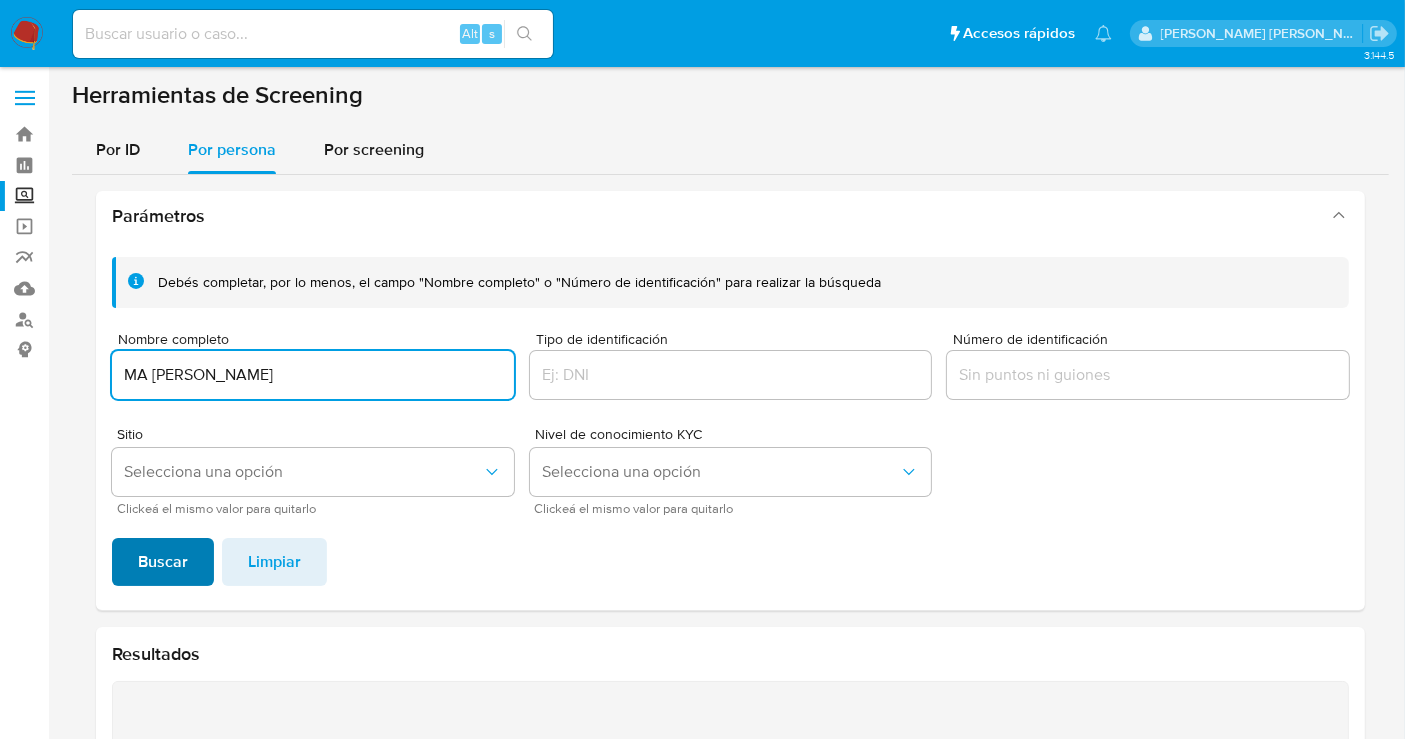 type on "MA GUADALUPE GARCIA RAMIREZ" 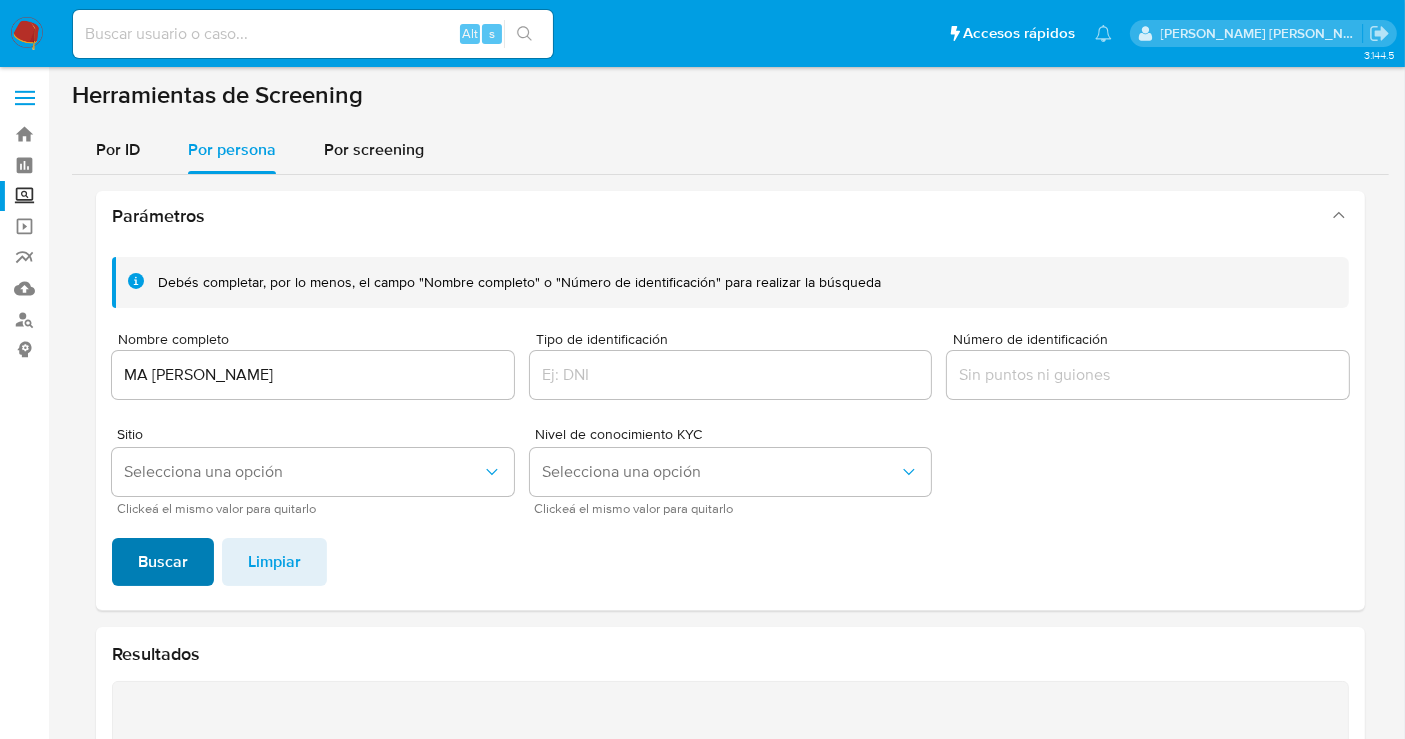 click on "Buscar" at bounding box center (163, 562) 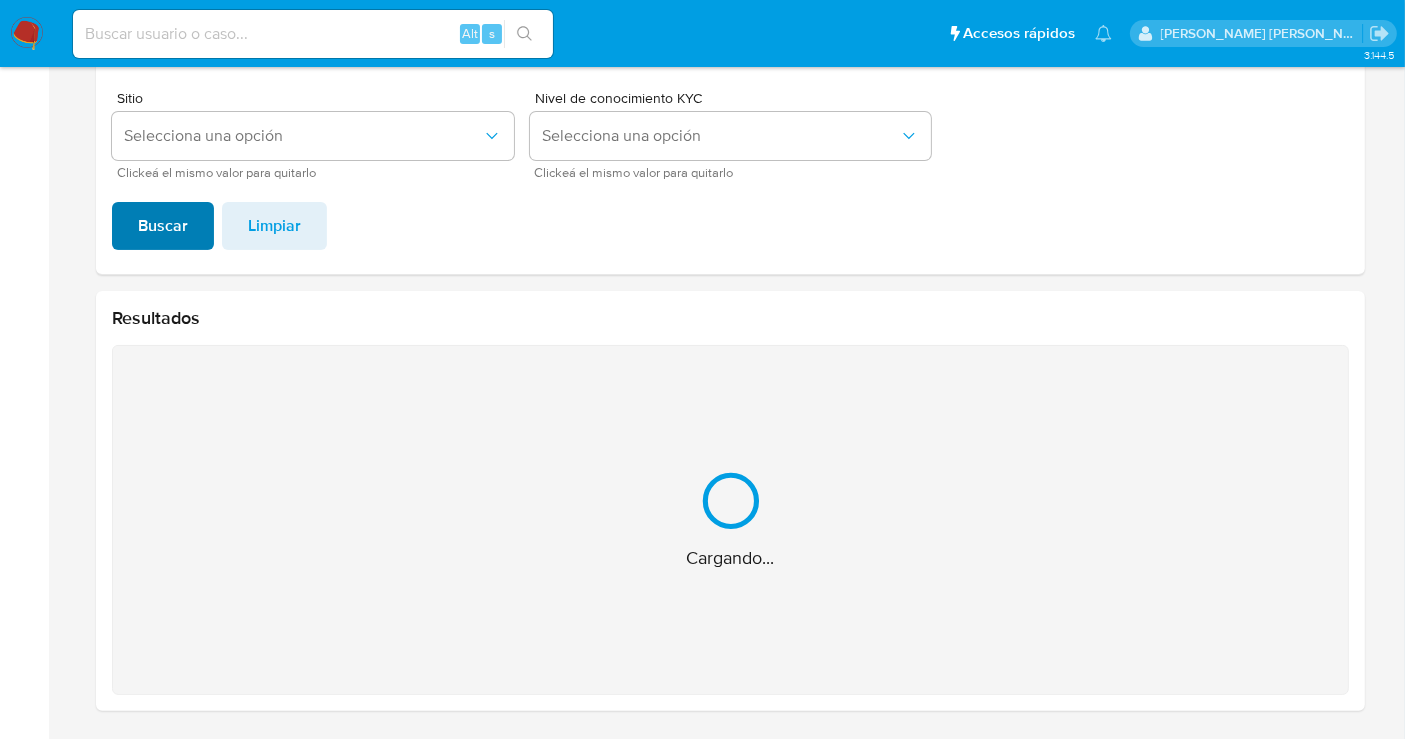 scroll, scrollTop: 17, scrollLeft: 0, axis: vertical 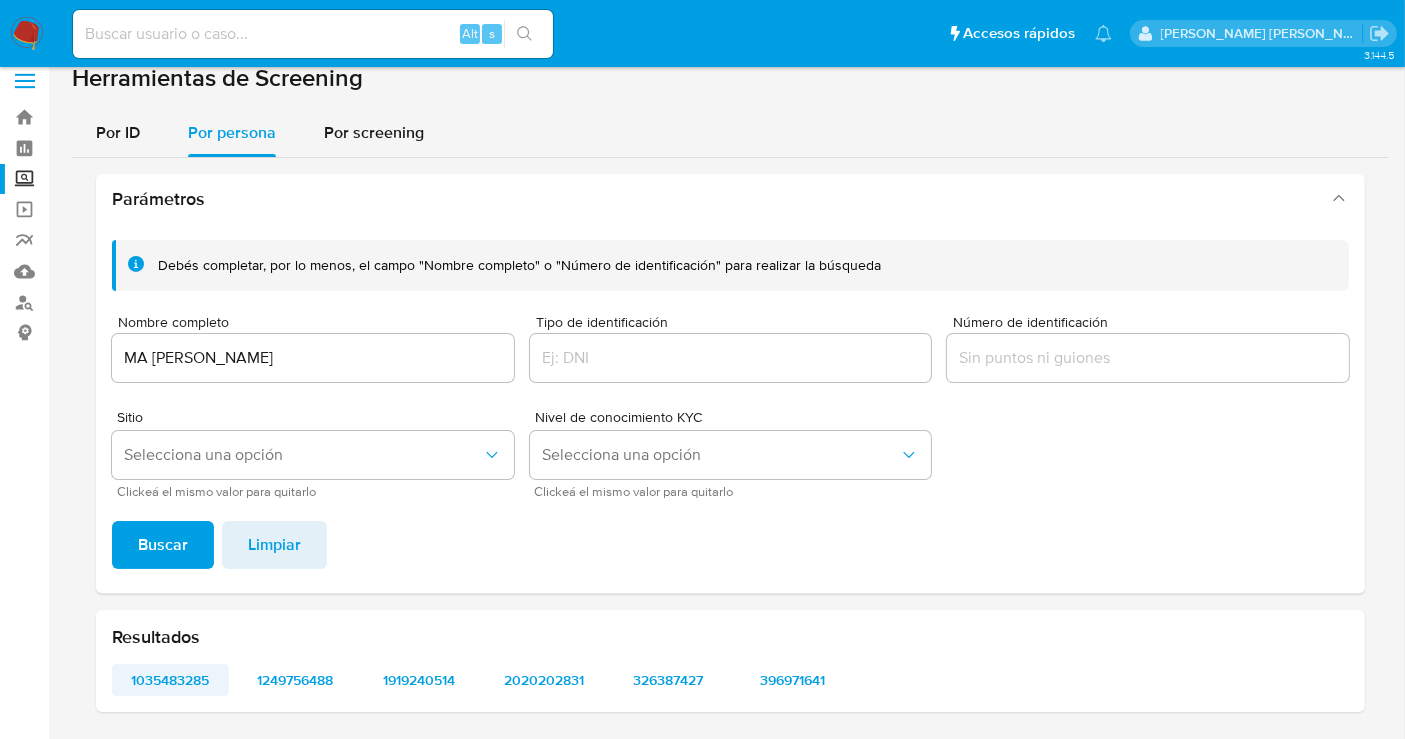 click on "1035483285" at bounding box center (170, 680) 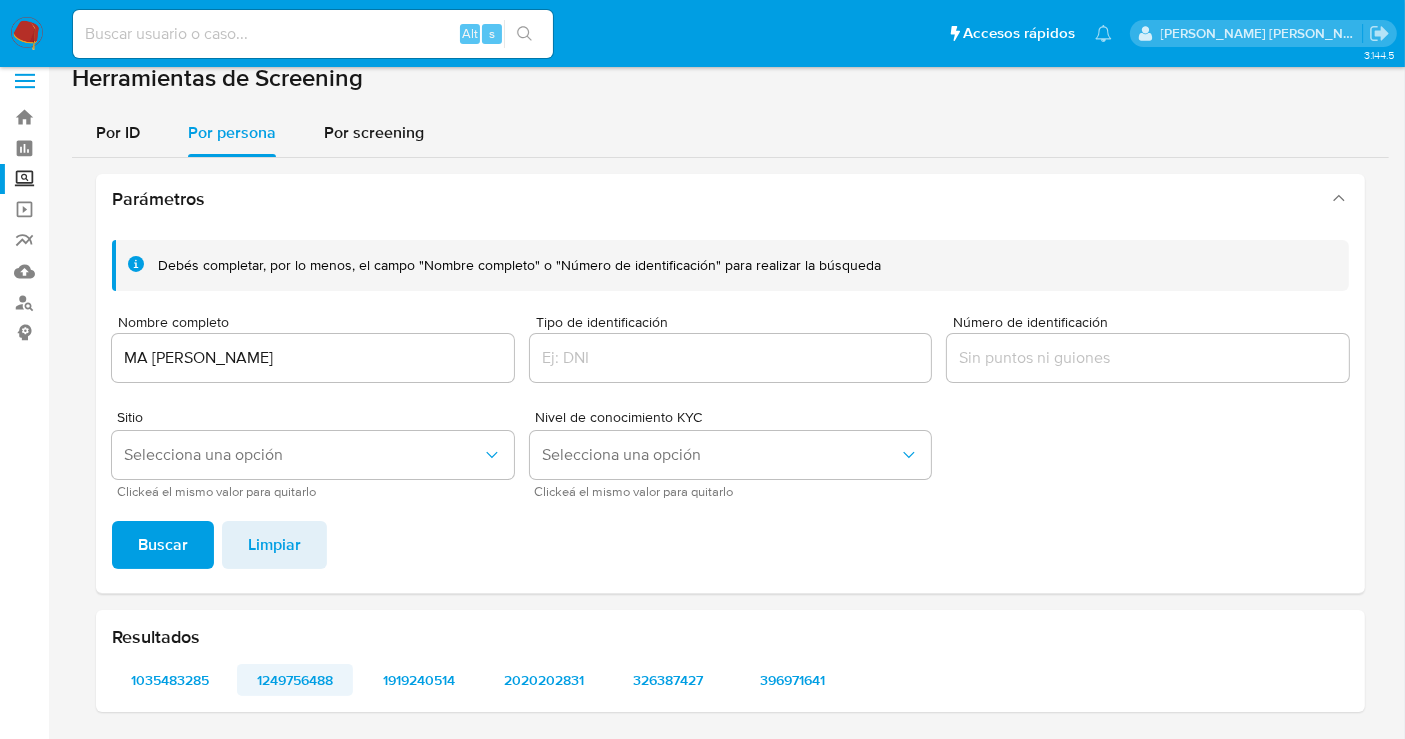 click on "1249756488" at bounding box center (295, 680) 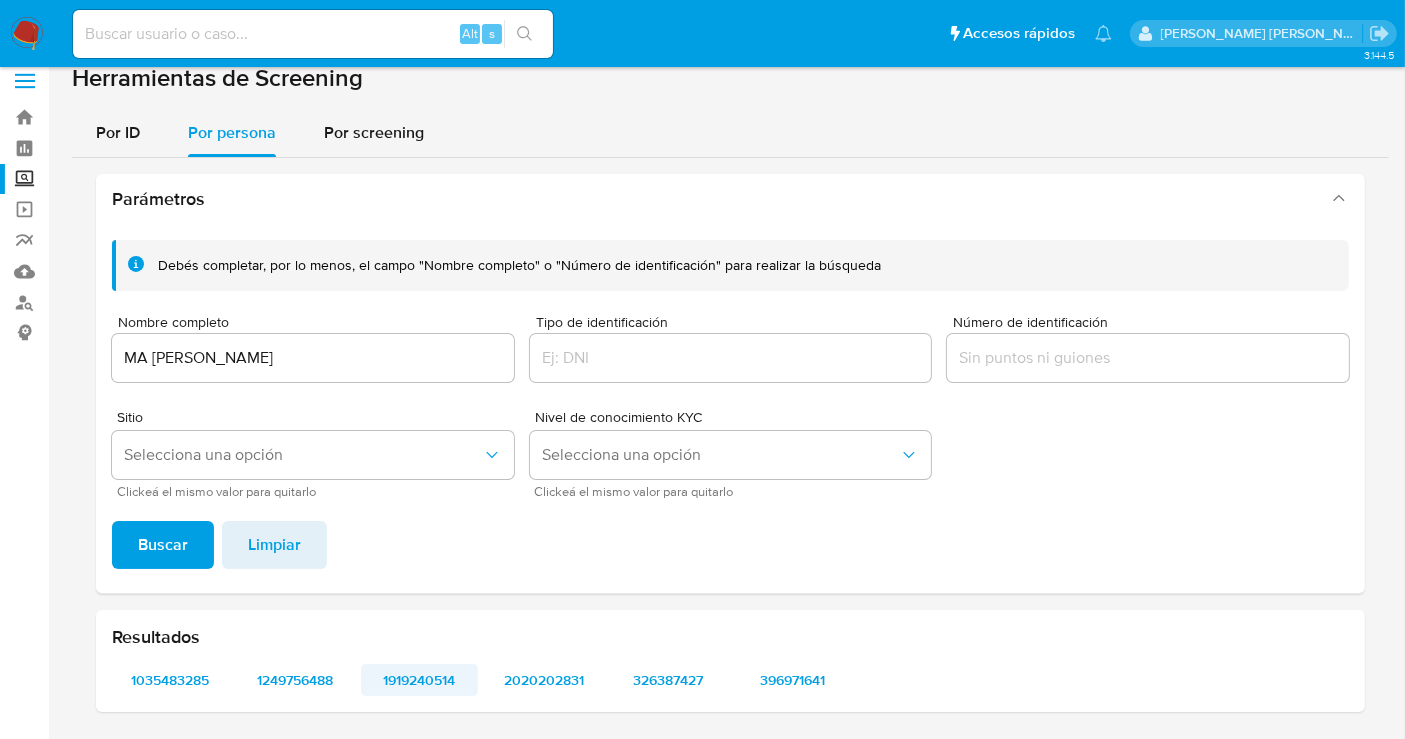 click on "1919240514" at bounding box center (419, 680) 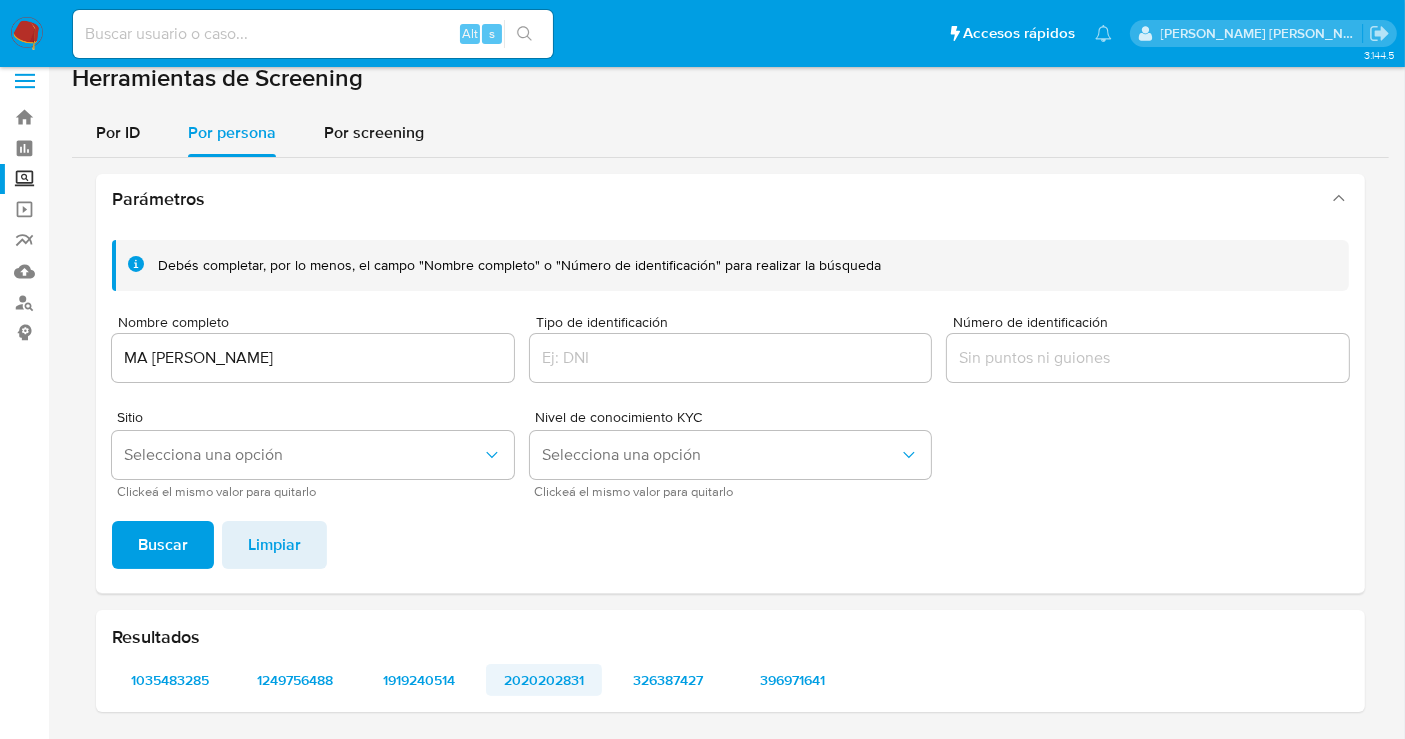 click on "2020202831" at bounding box center (544, 680) 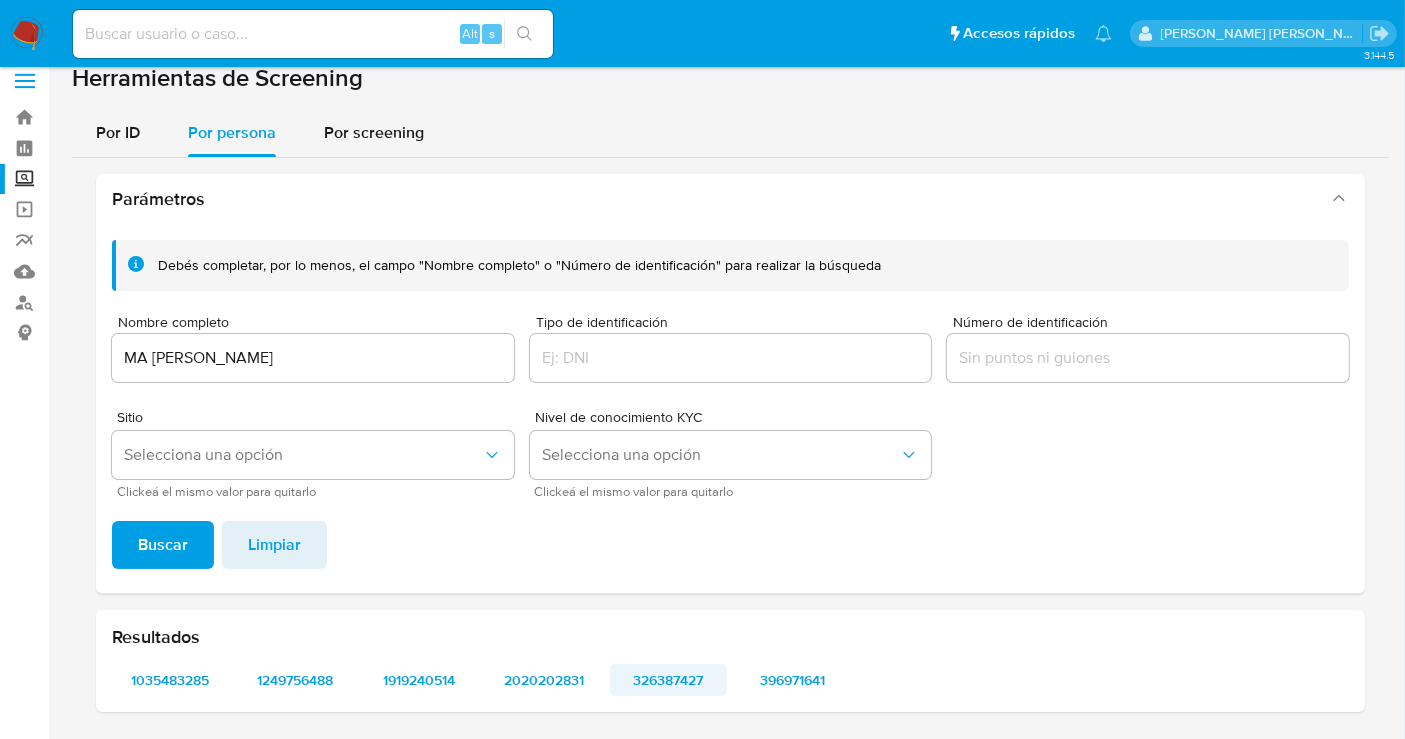 click on "326387427" at bounding box center (668, 680) 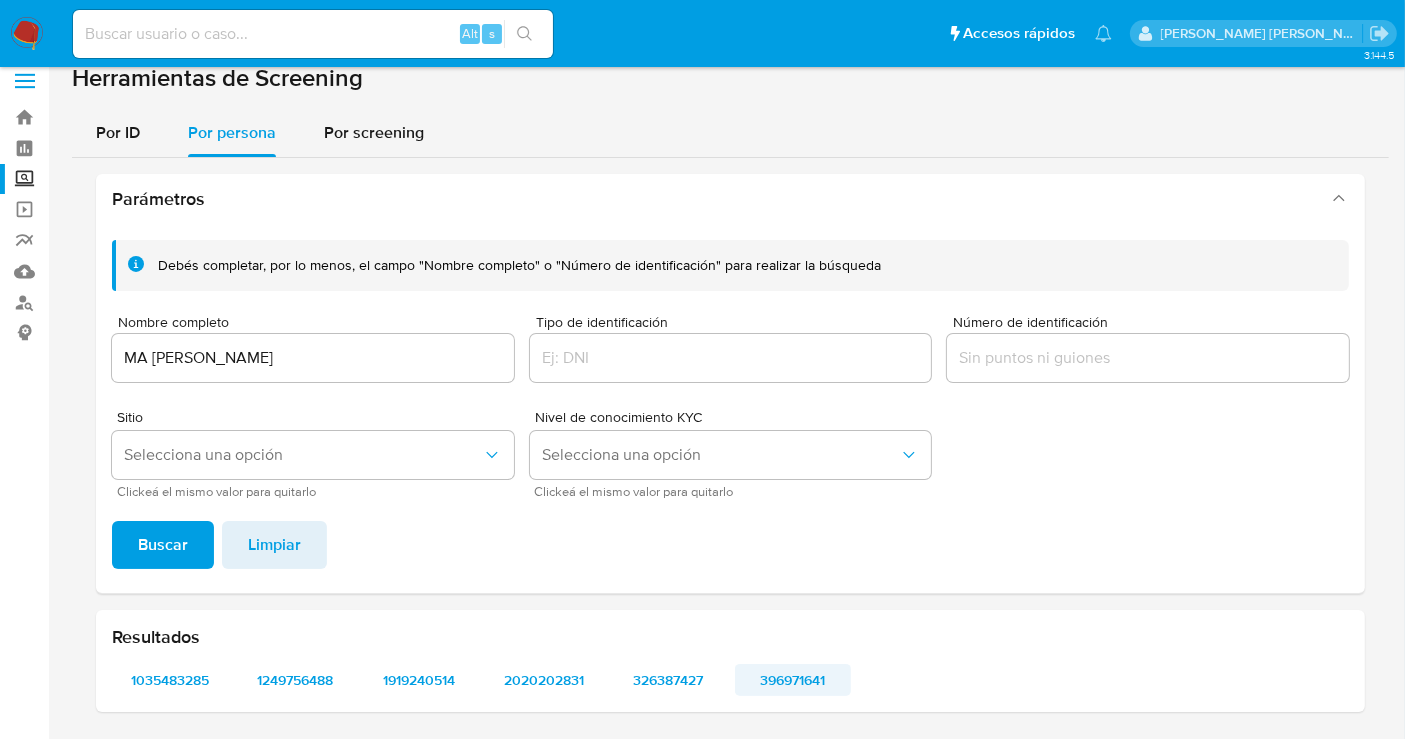 click on "396971641" at bounding box center [793, 680] 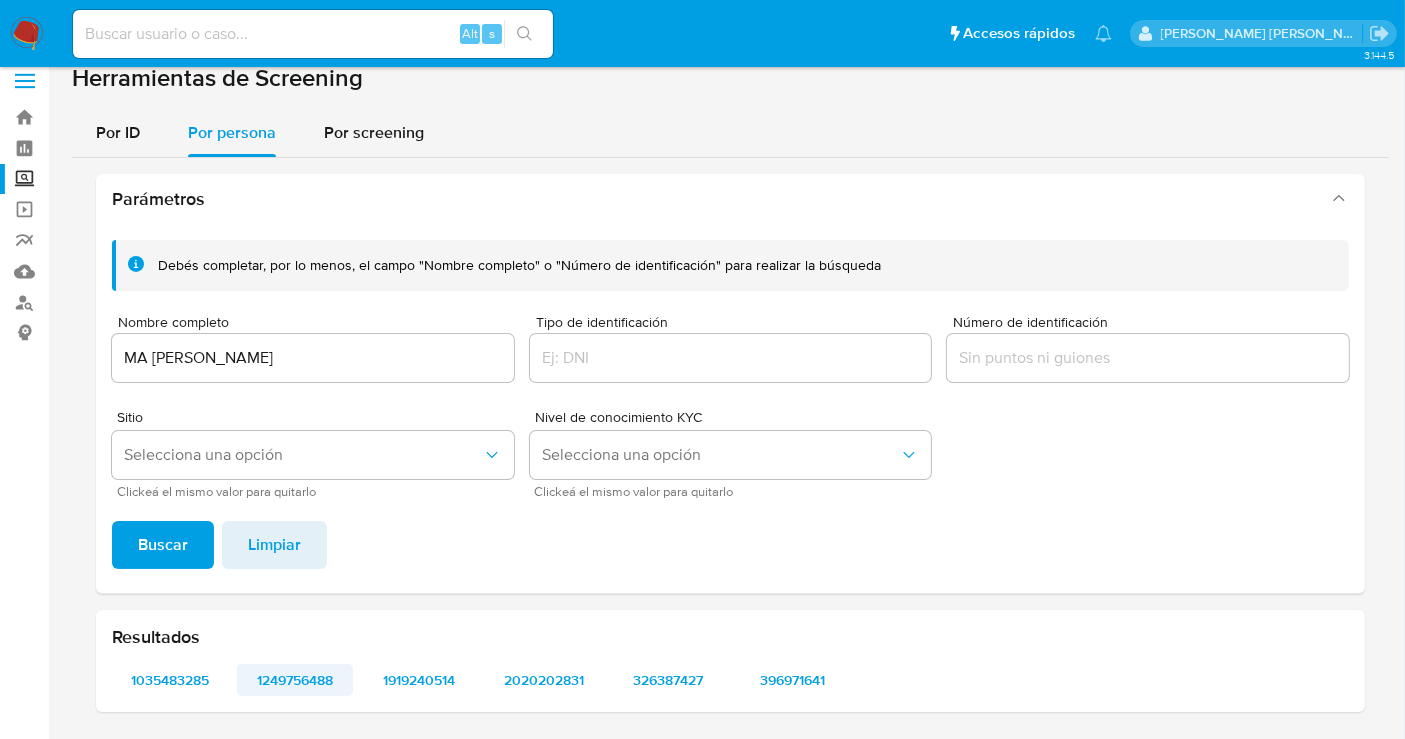 click on "1249756488" at bounding box center [295, 680] 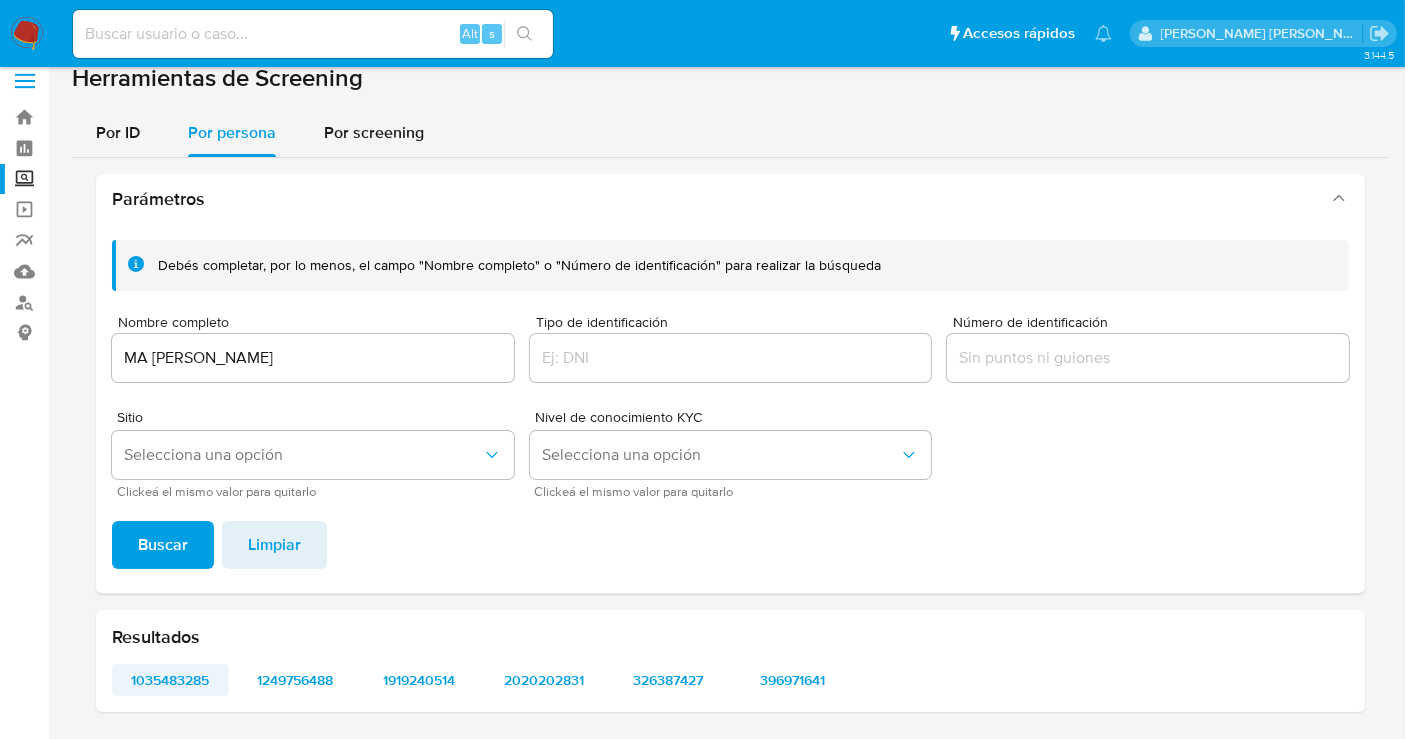 click on "1035483285" at bounding box center (170, 680) 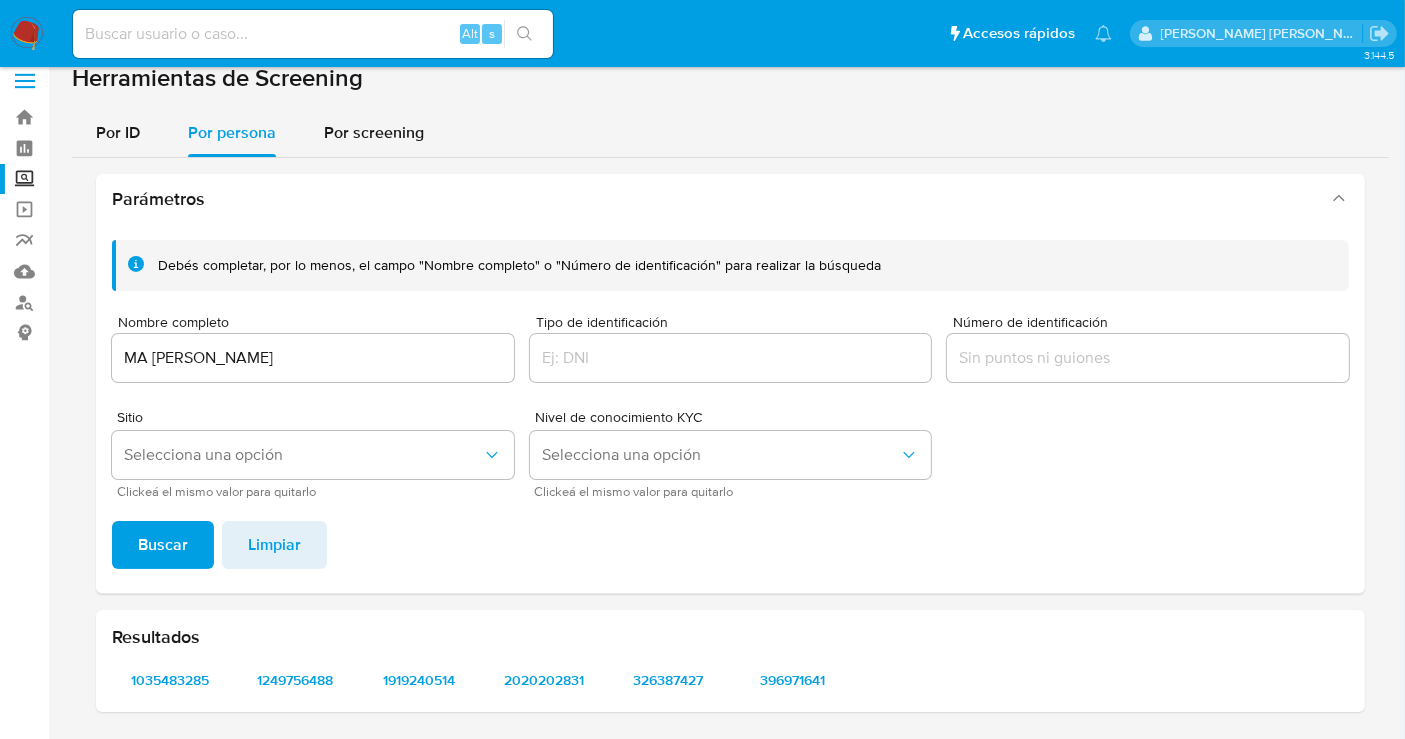 type 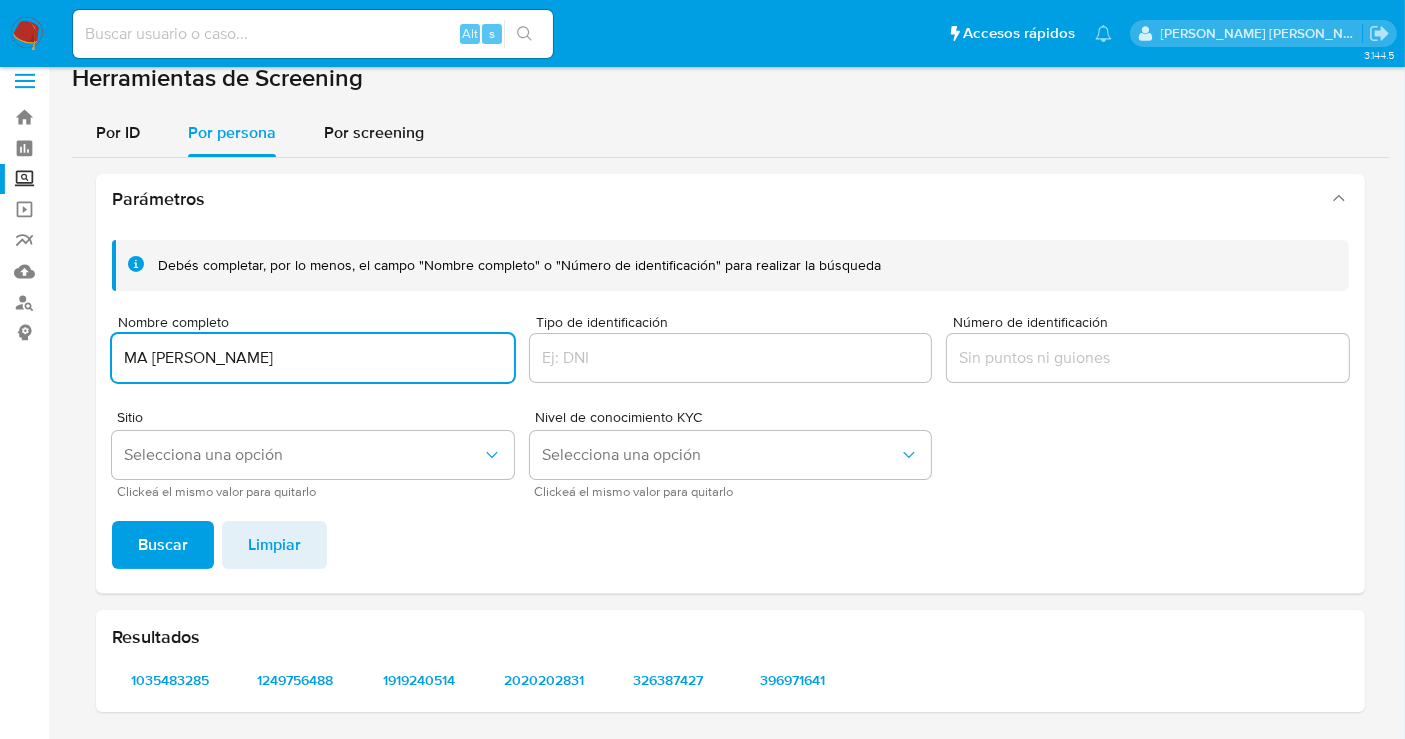 click on "MA GUADALUPE GARCIA RAMIREZ" at bounding box center (313, 358) 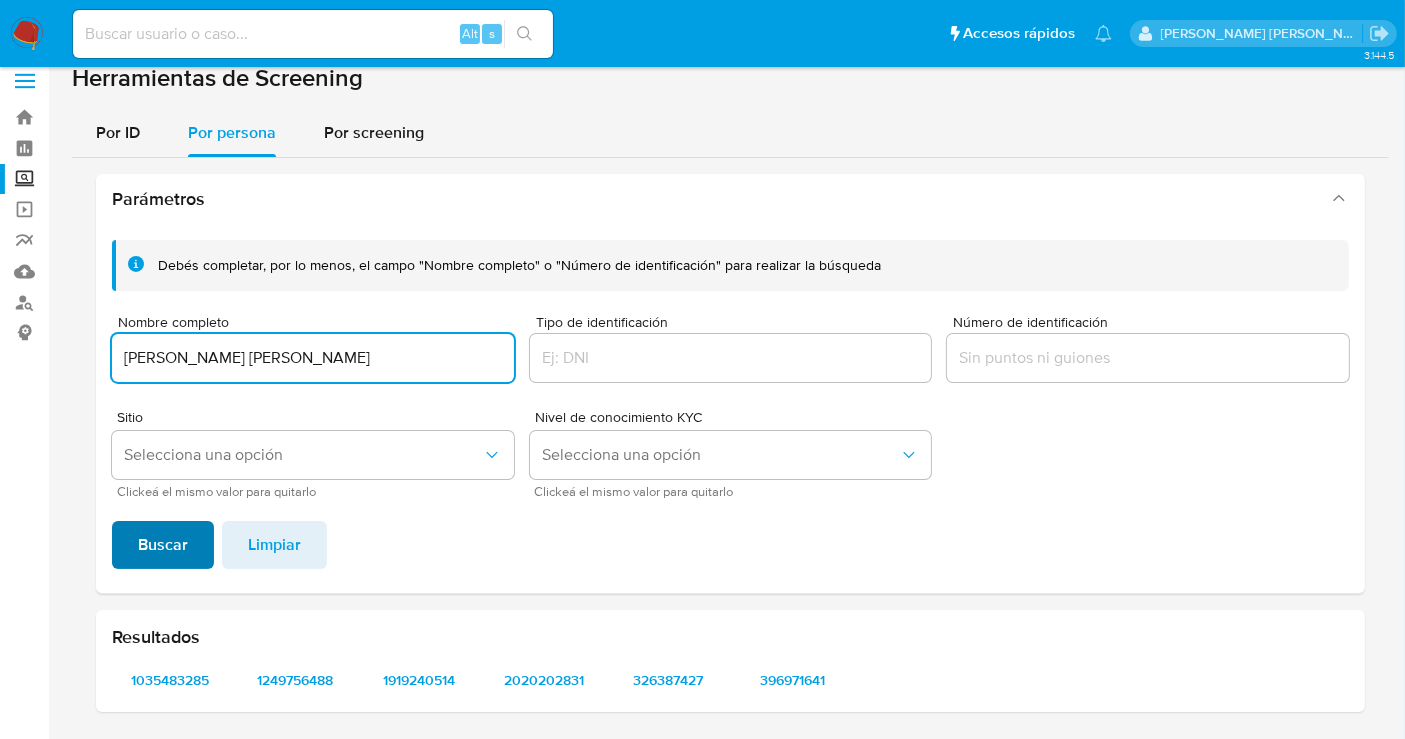 type on "JUAN IRAM MOTA NAJERA" 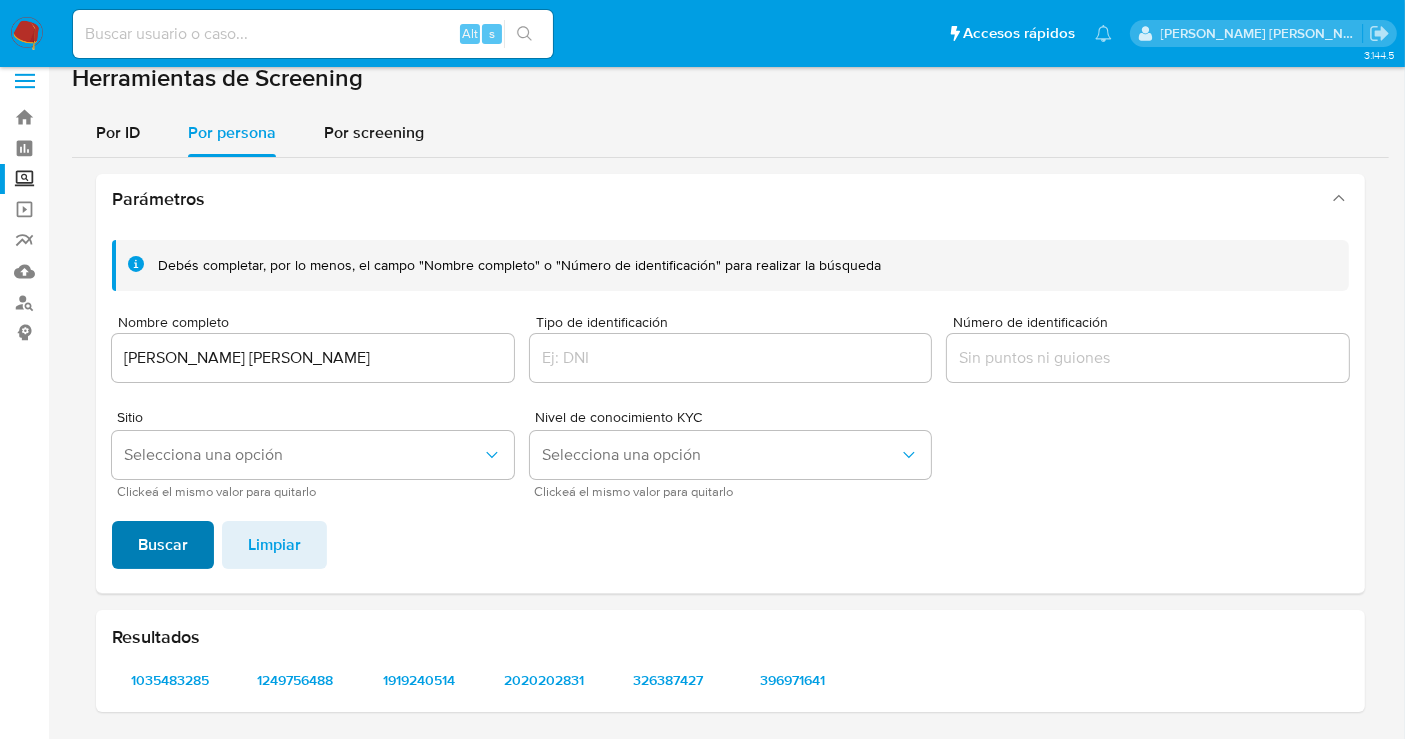 click on "Buscar" at bounding box center [163, 545] 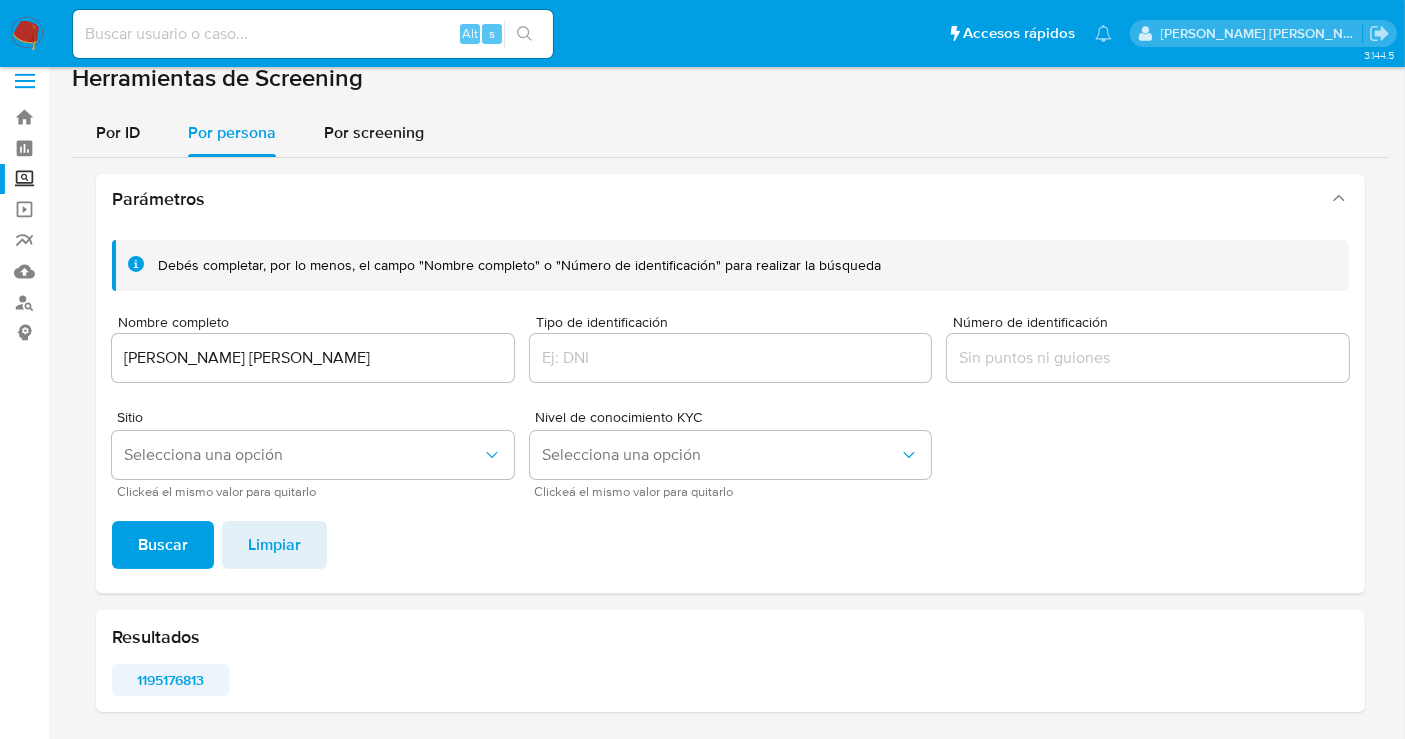 click on "1195176813" at bounding box center (170, 680) 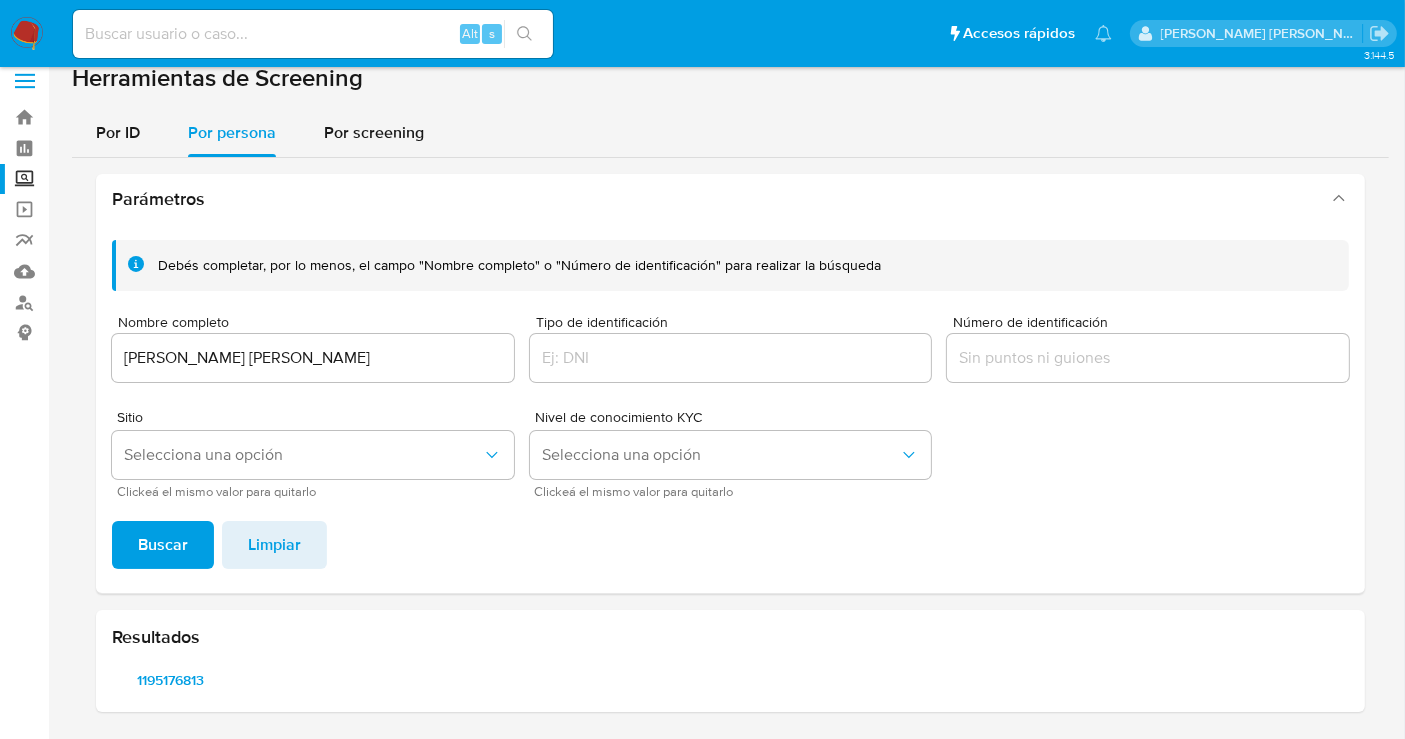 drag, startPoint x: 28, startPoint y: 27, endPoint x: 438, endPoint y: 550, distance: 664.55176 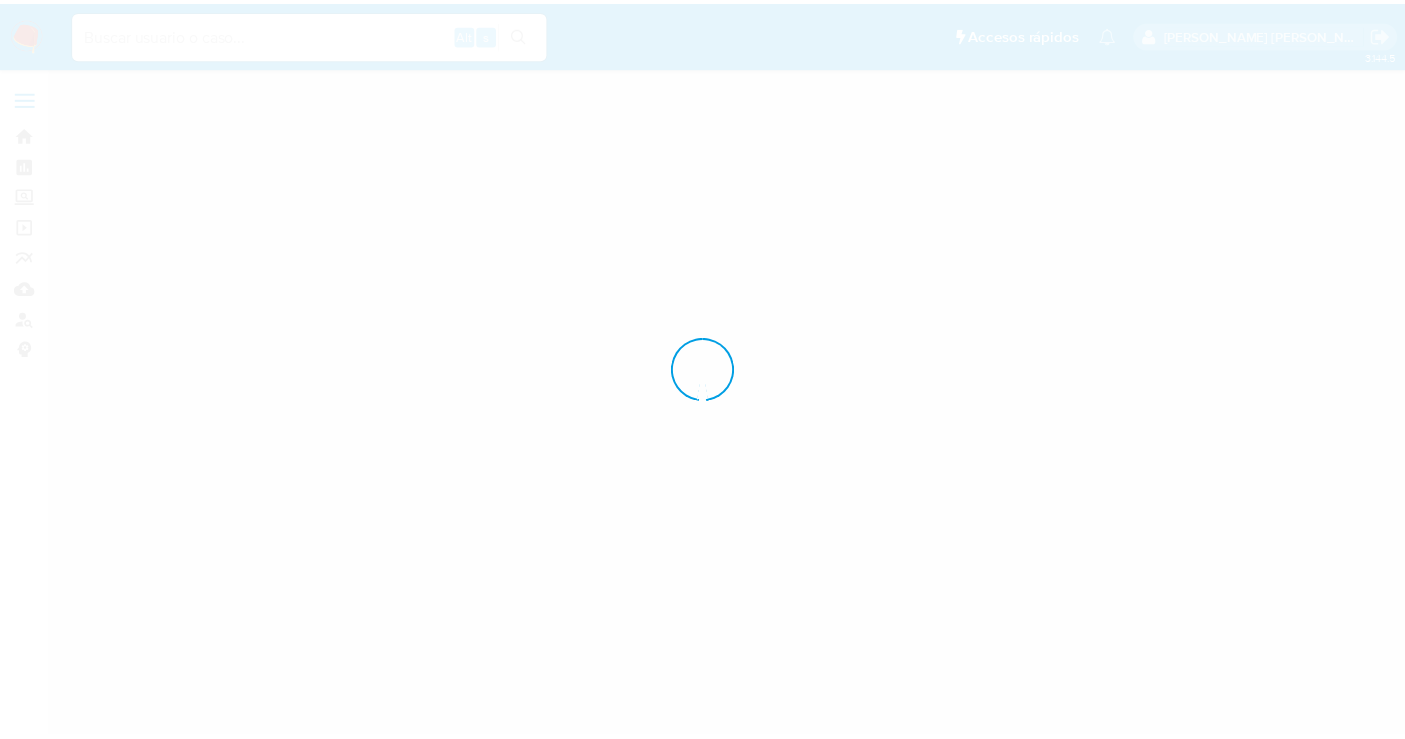 scroll, scrollTop: 0, scrollLeft: 0, axis: both 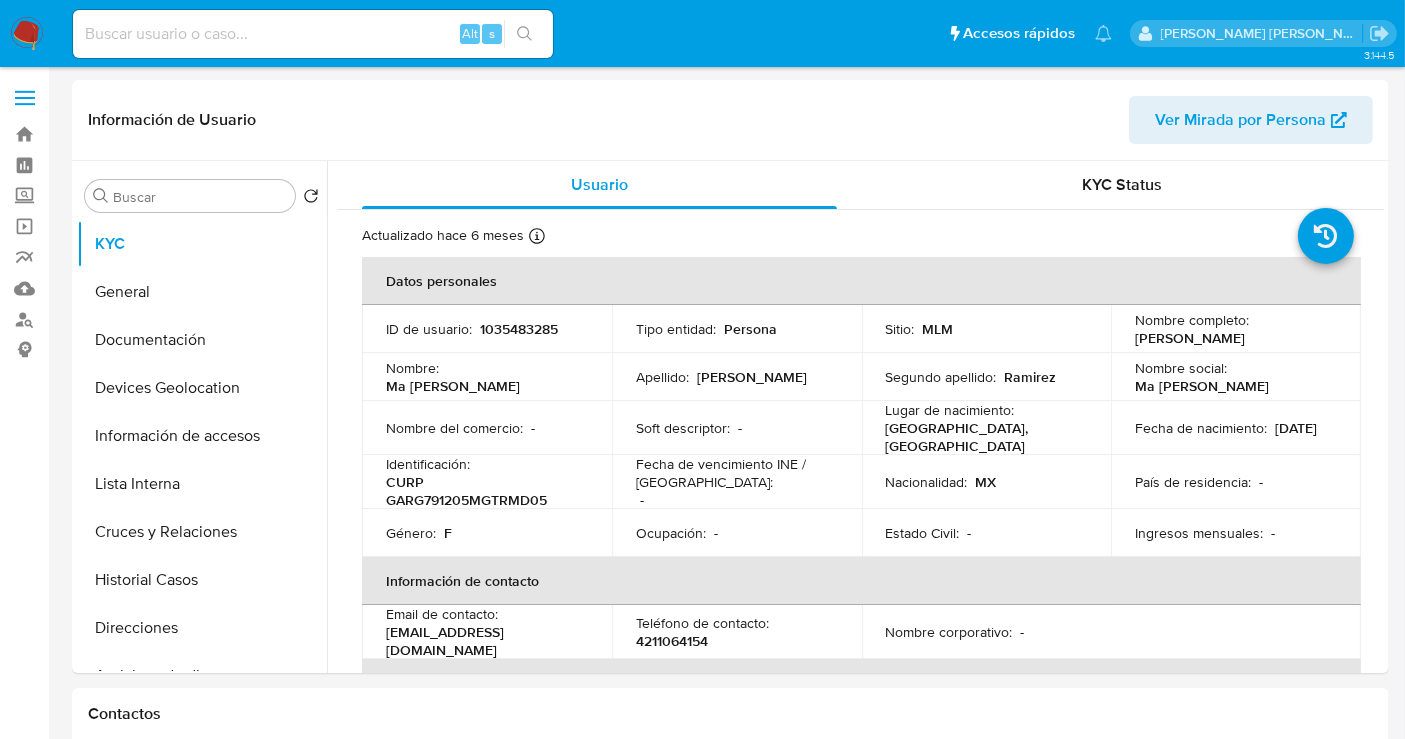 select on "10" 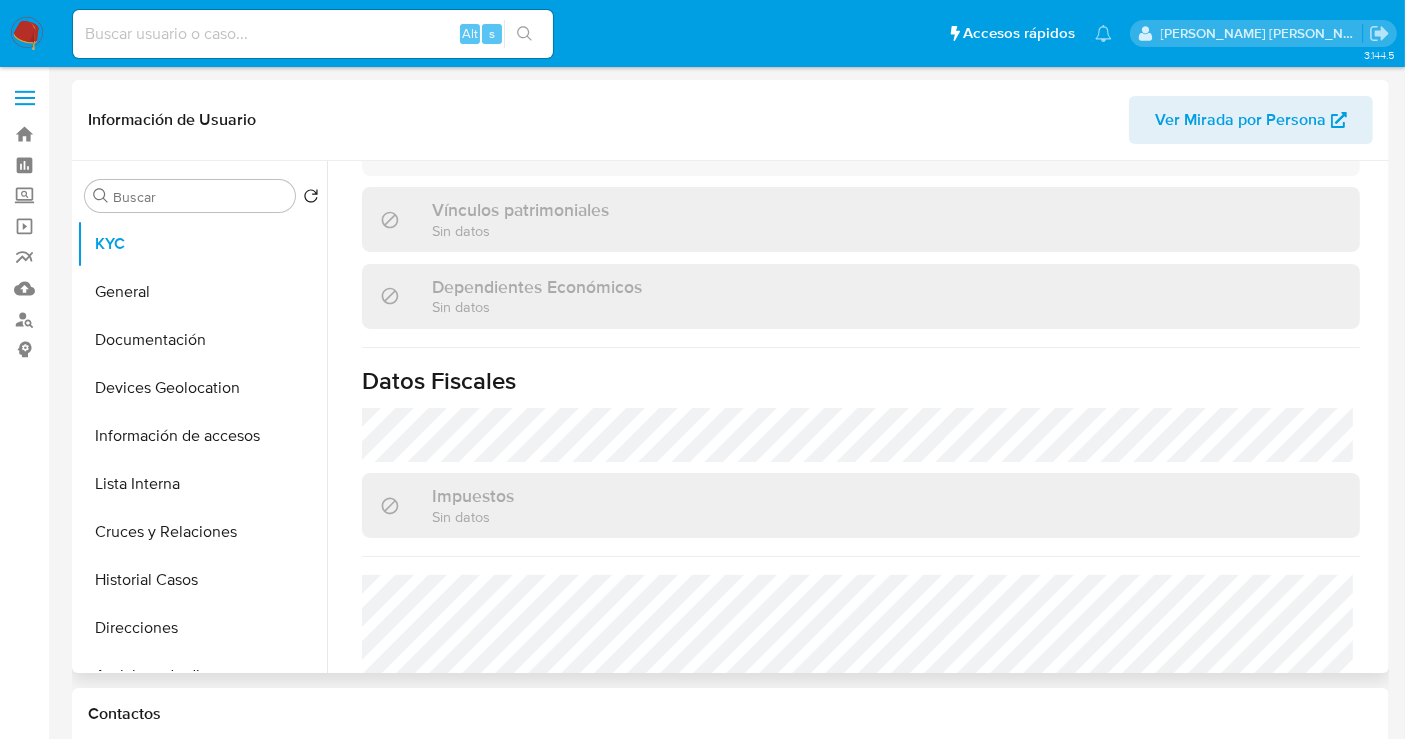 scroll, scrollTop: 1262, scrollLeft: 0, axis: vertical 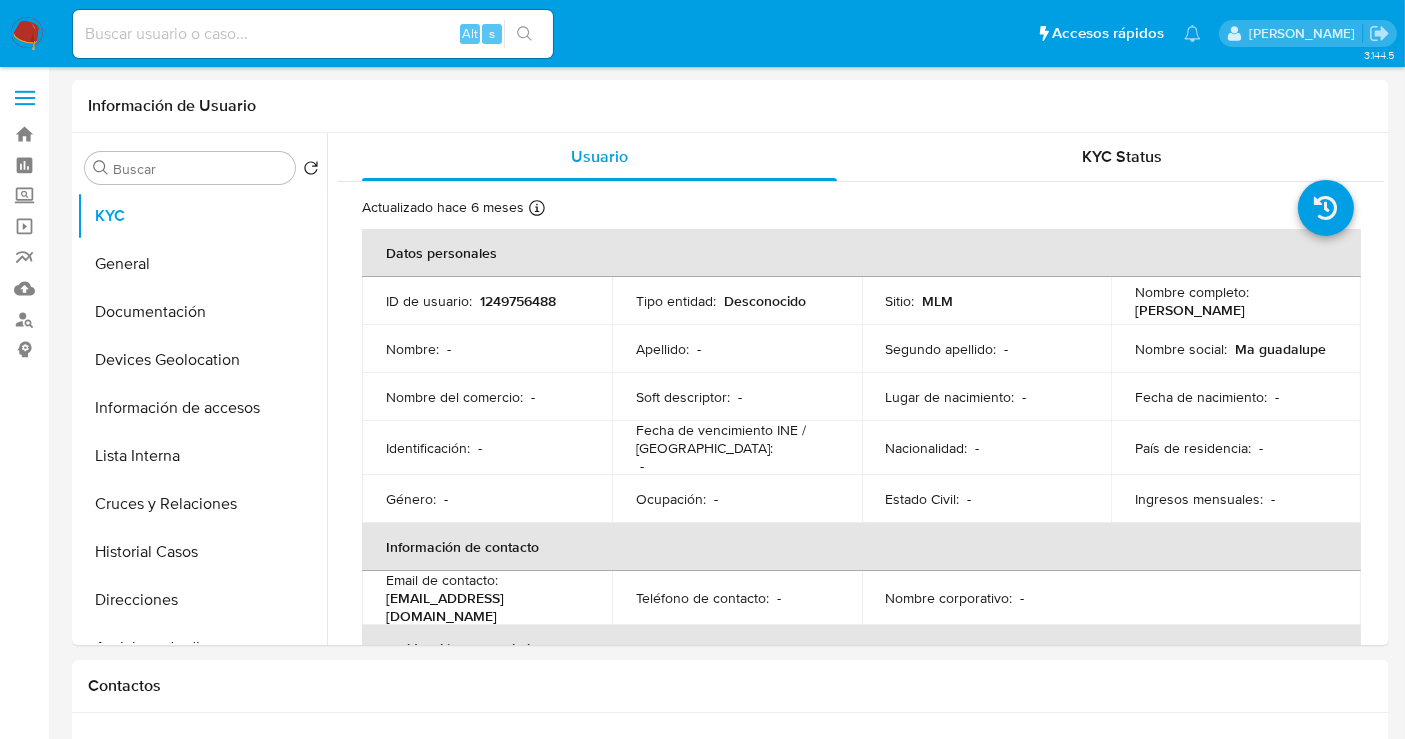 select on "10" 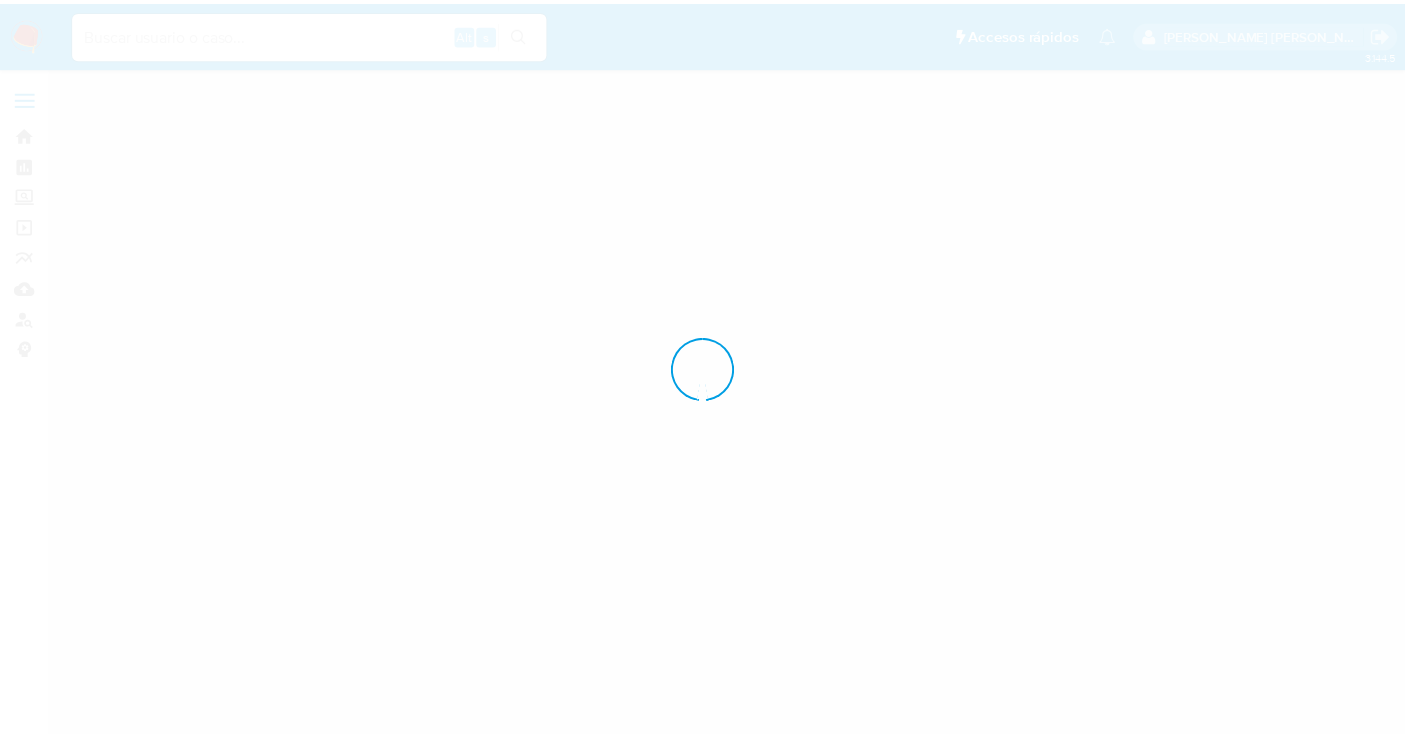scroll, scrollTop: 0, scrollLeft: 0, axis: both 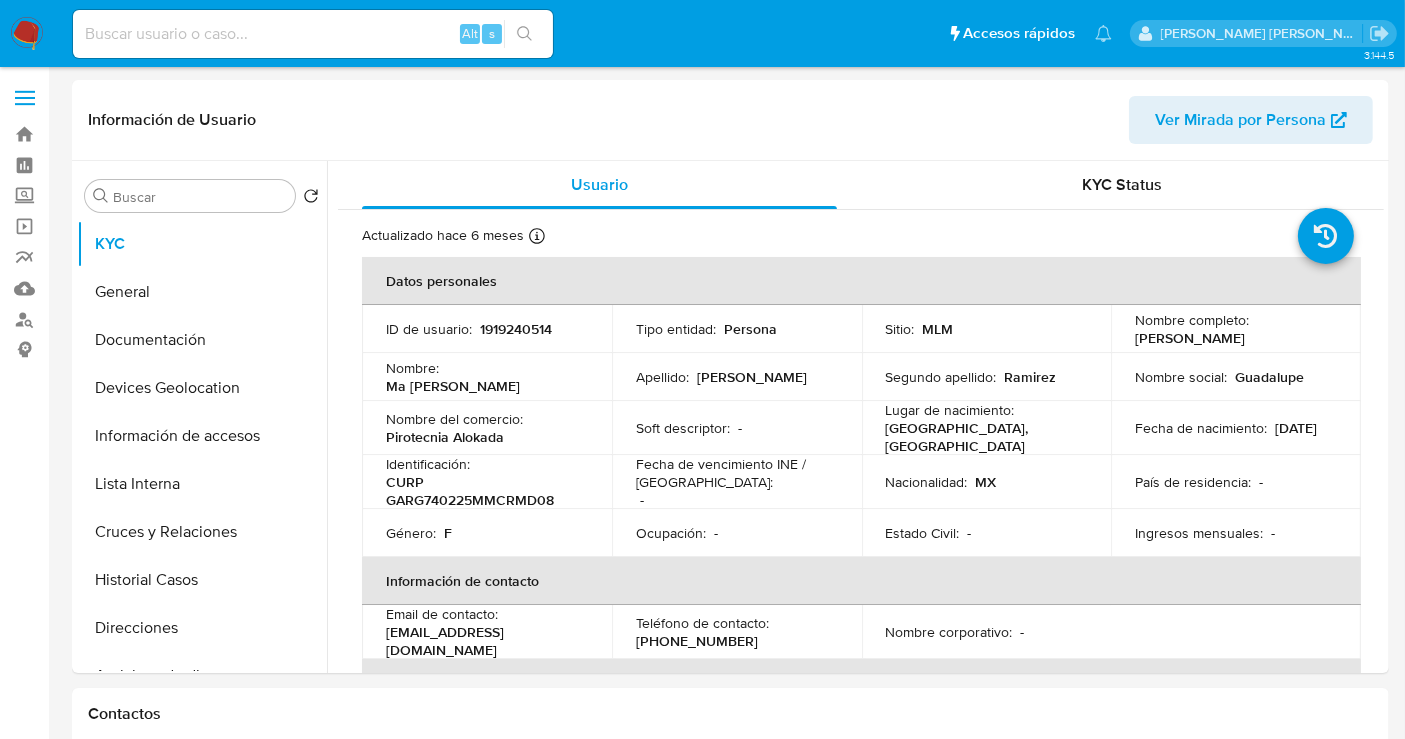 select on "10" 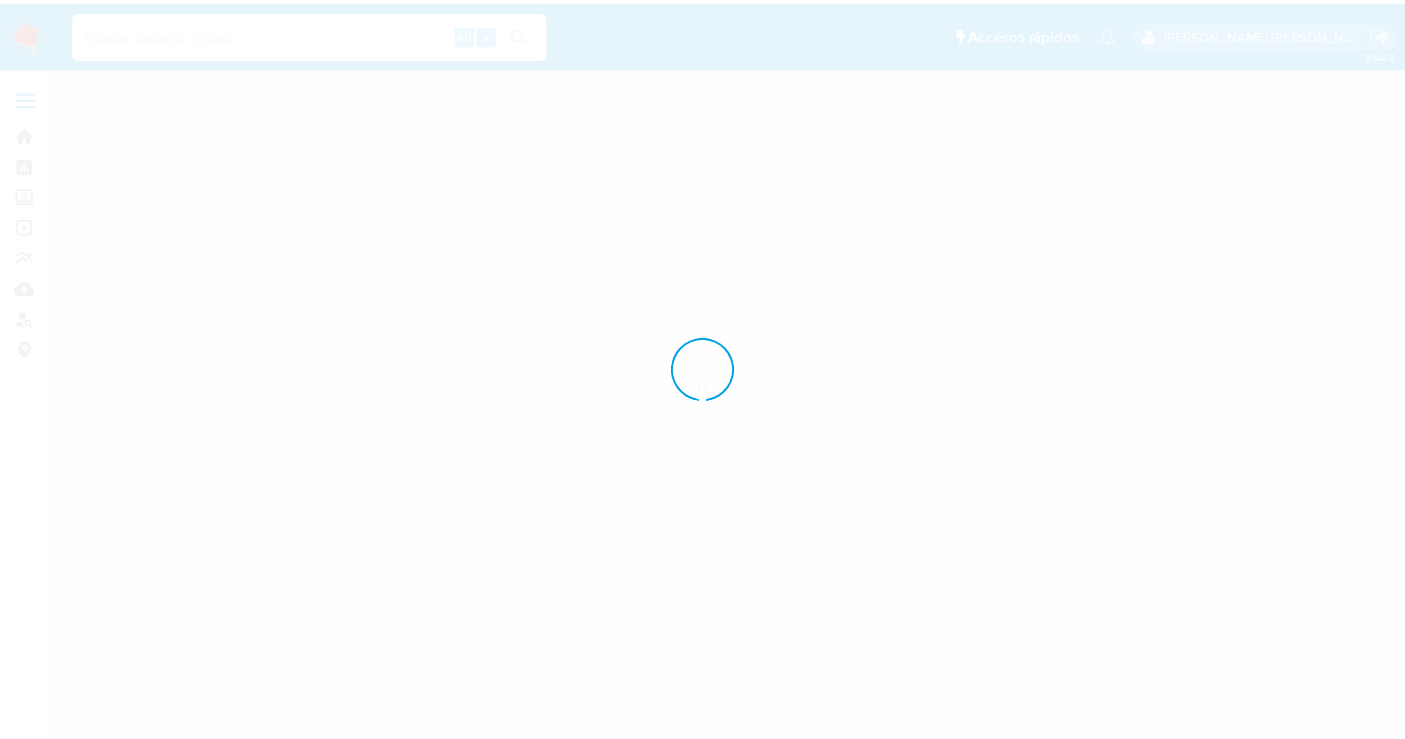 scroll, scrollTop: 0, scrollLeft: 0, axis: both 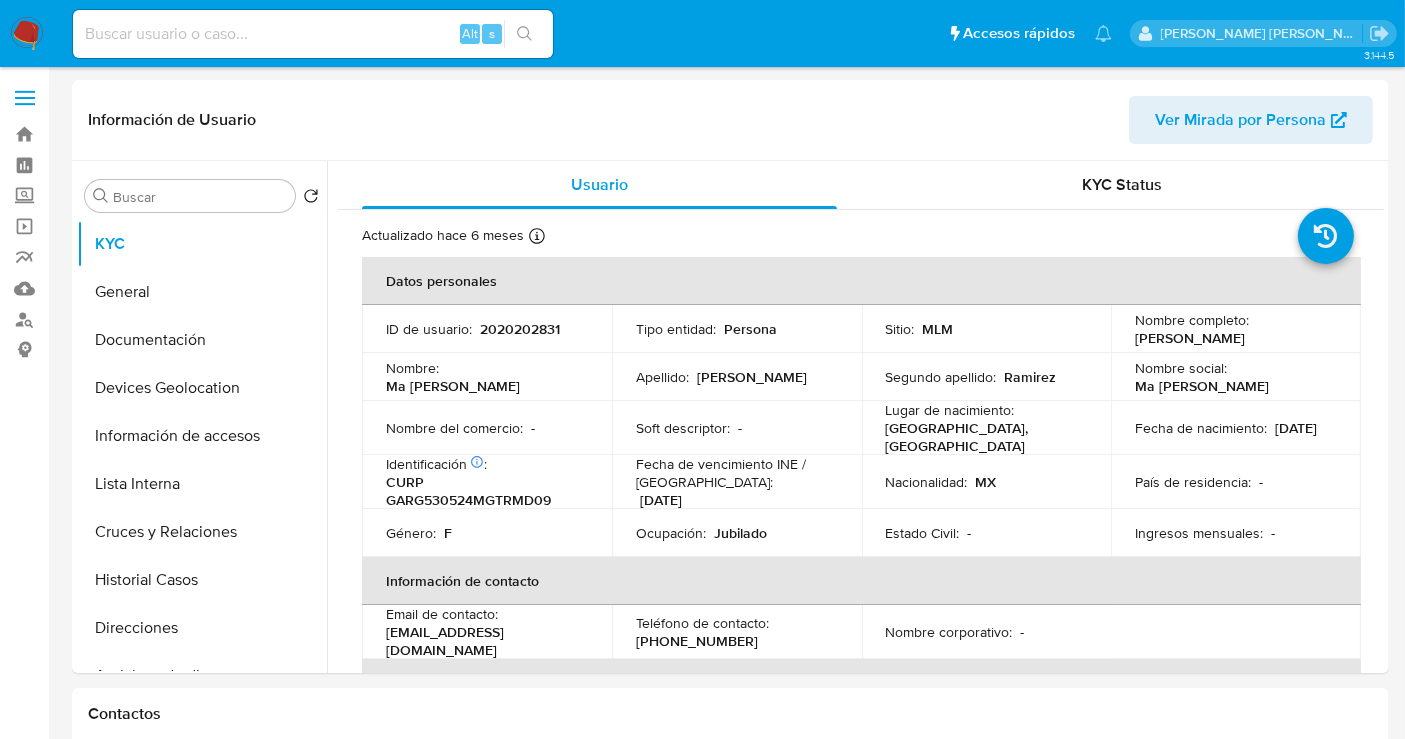 select on "10" 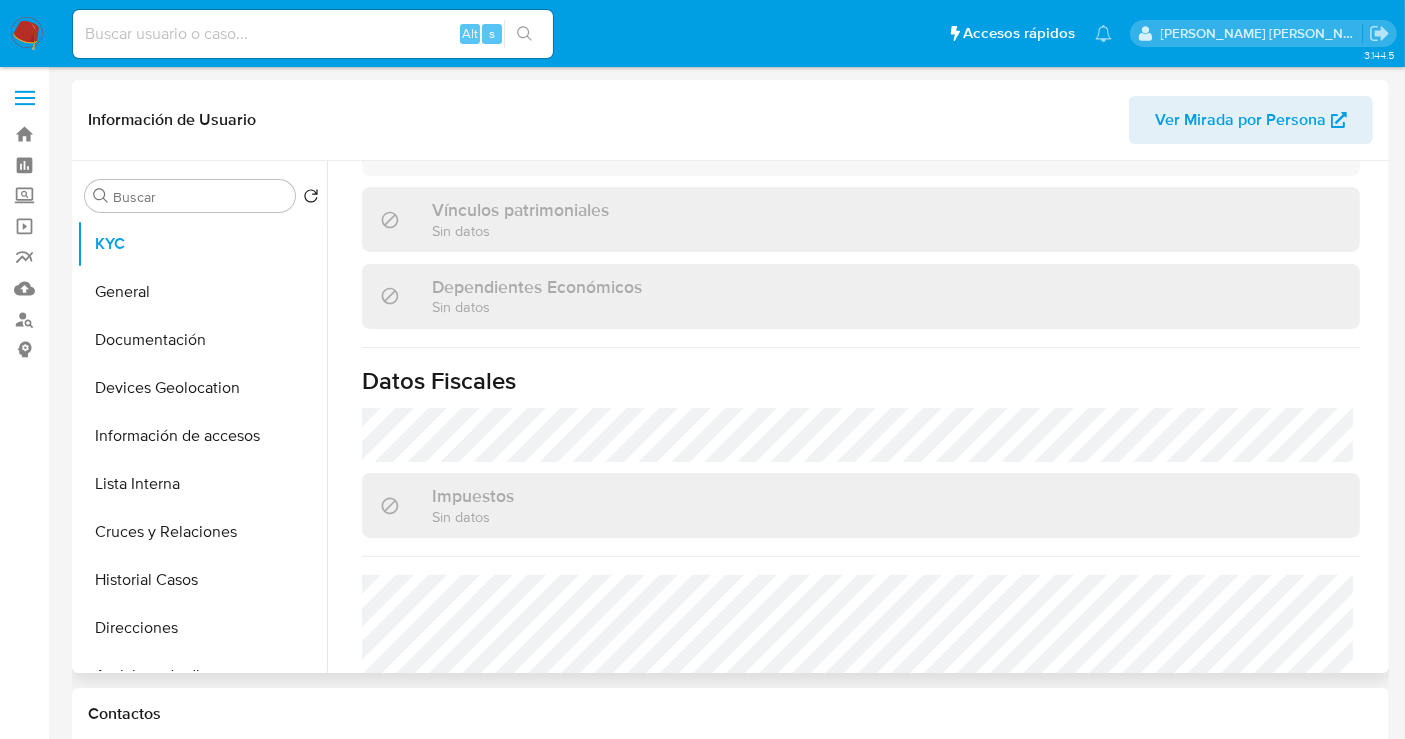 scroll, scrollTop: 1262, scrollLeft: 0, axis: vertical 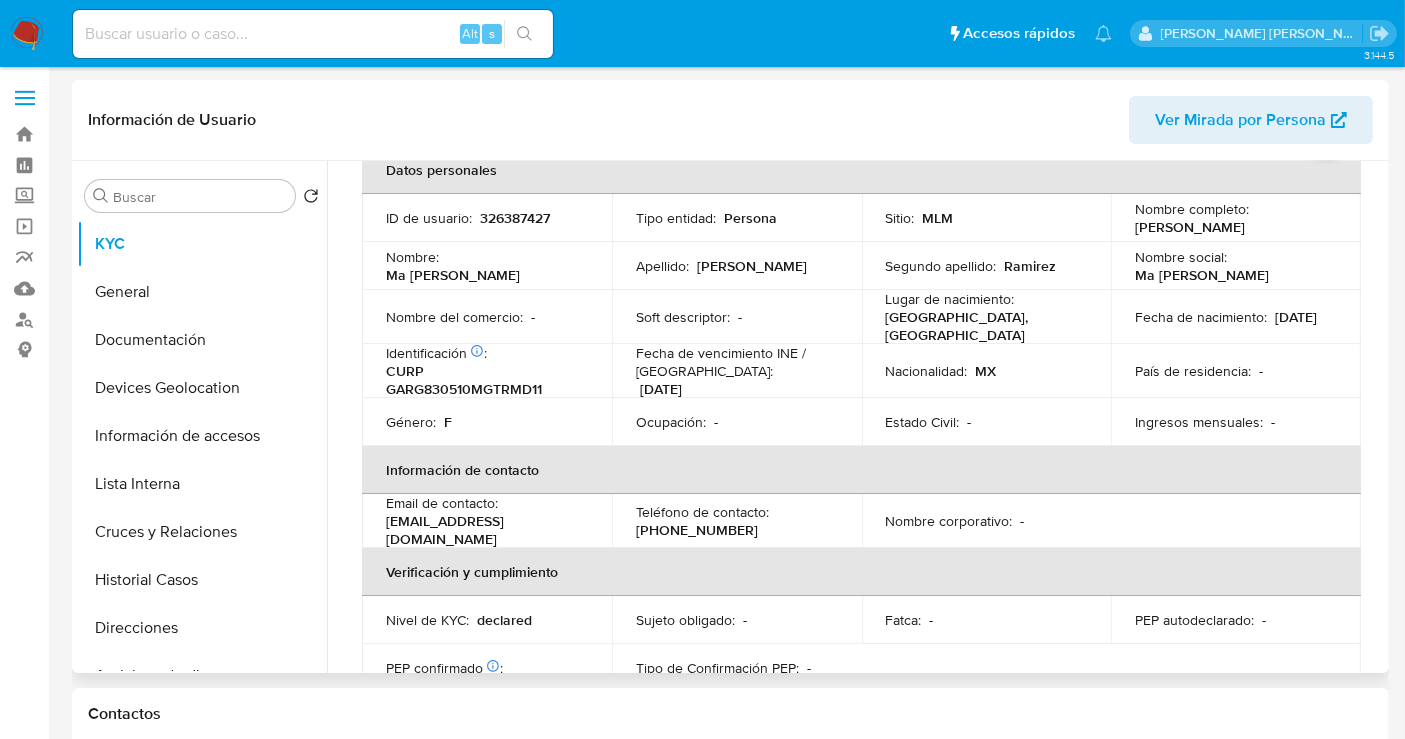 select on "10" 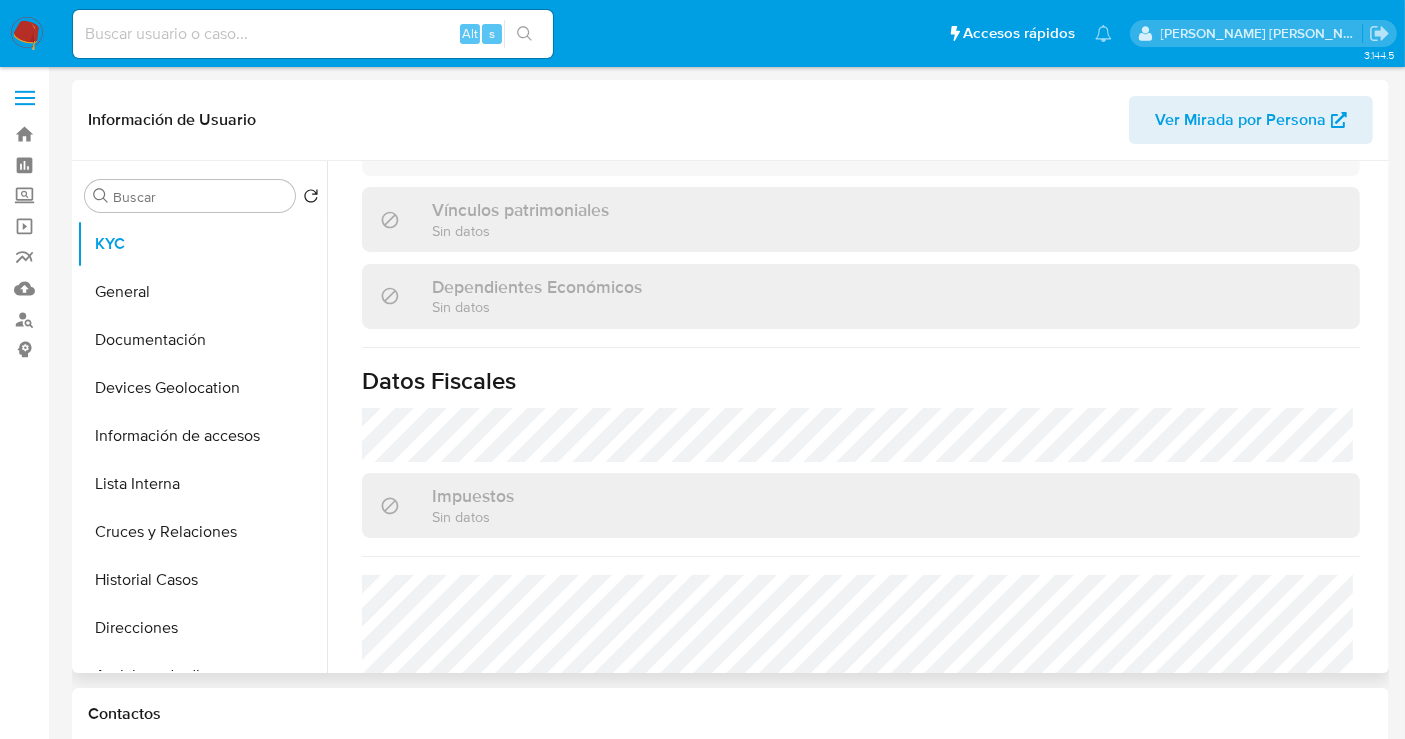 scroll, scrollTop: 1262, scrollLeft: 0, axis: vertical 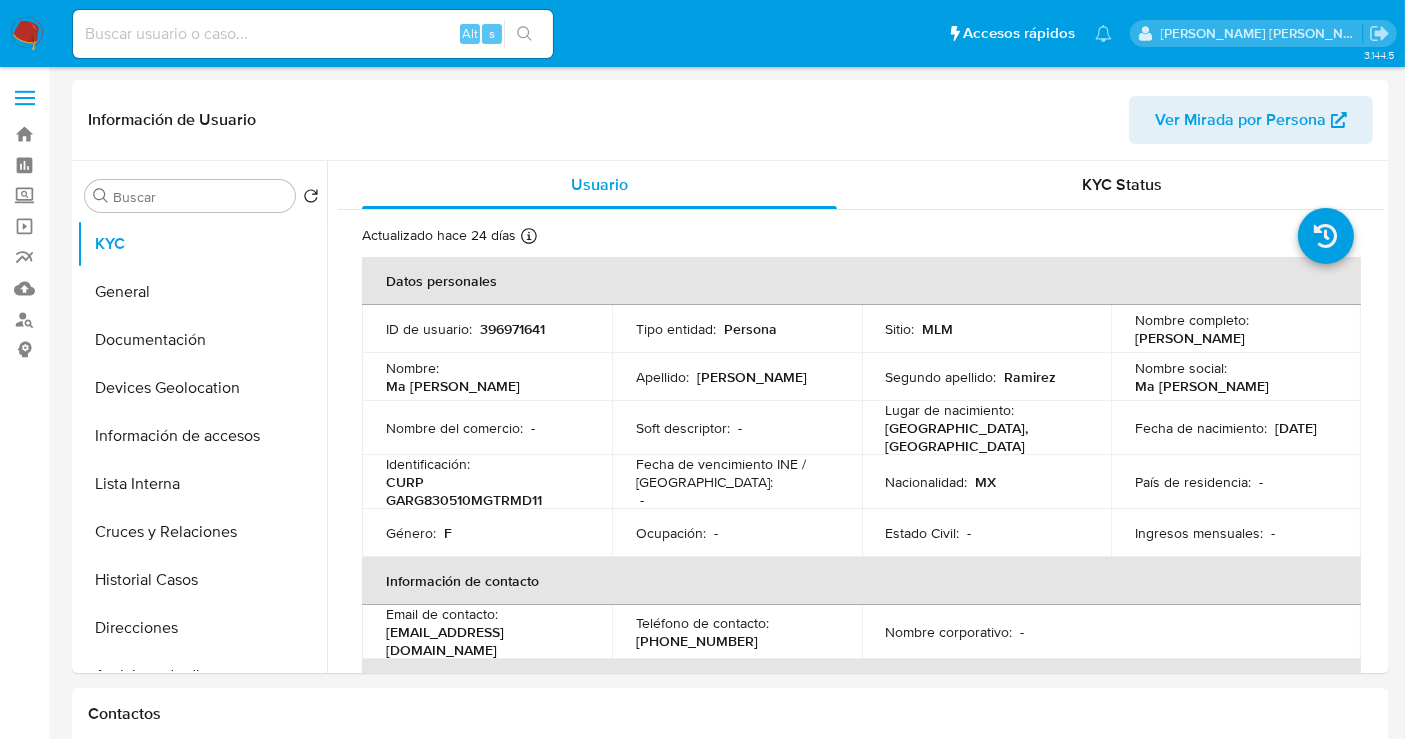 select on "10" 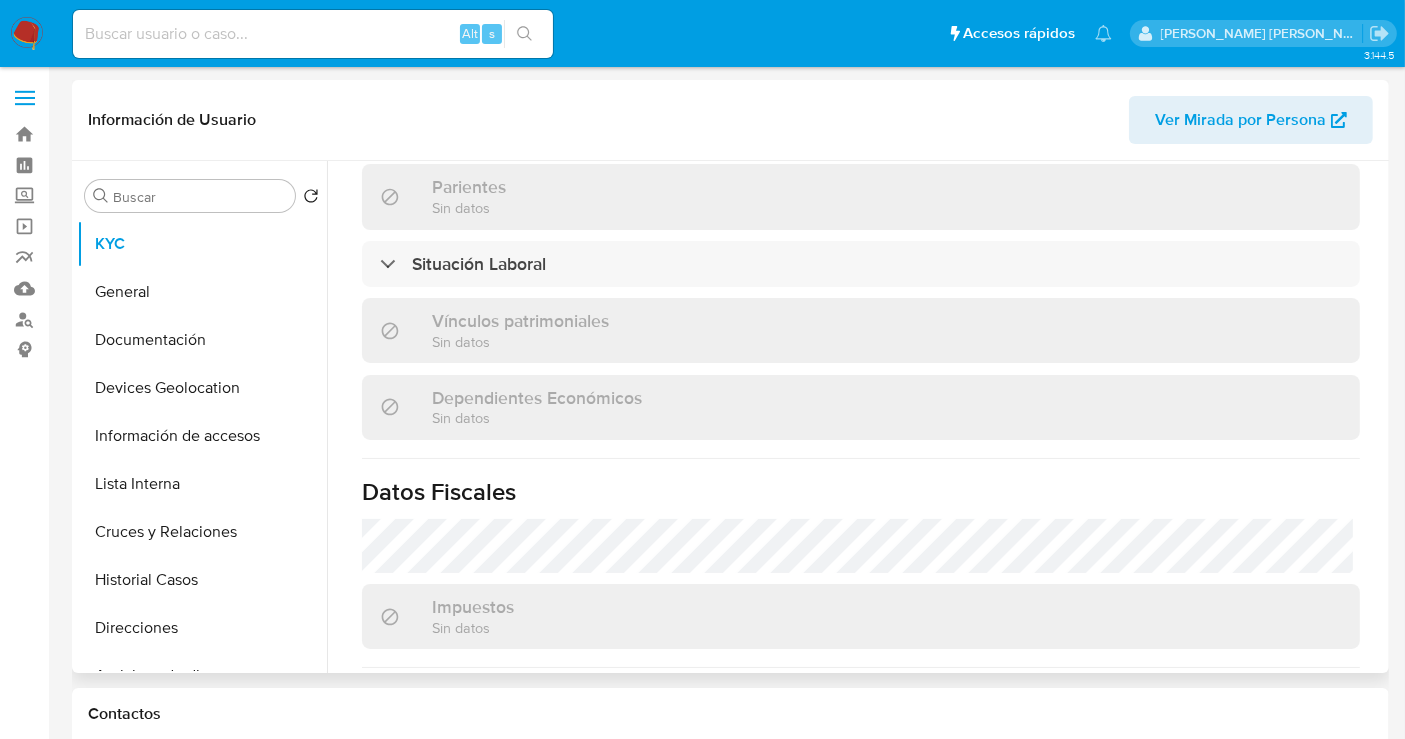 scroll, scrollTop: 1262, scrollLeft: 0, axis: vertical 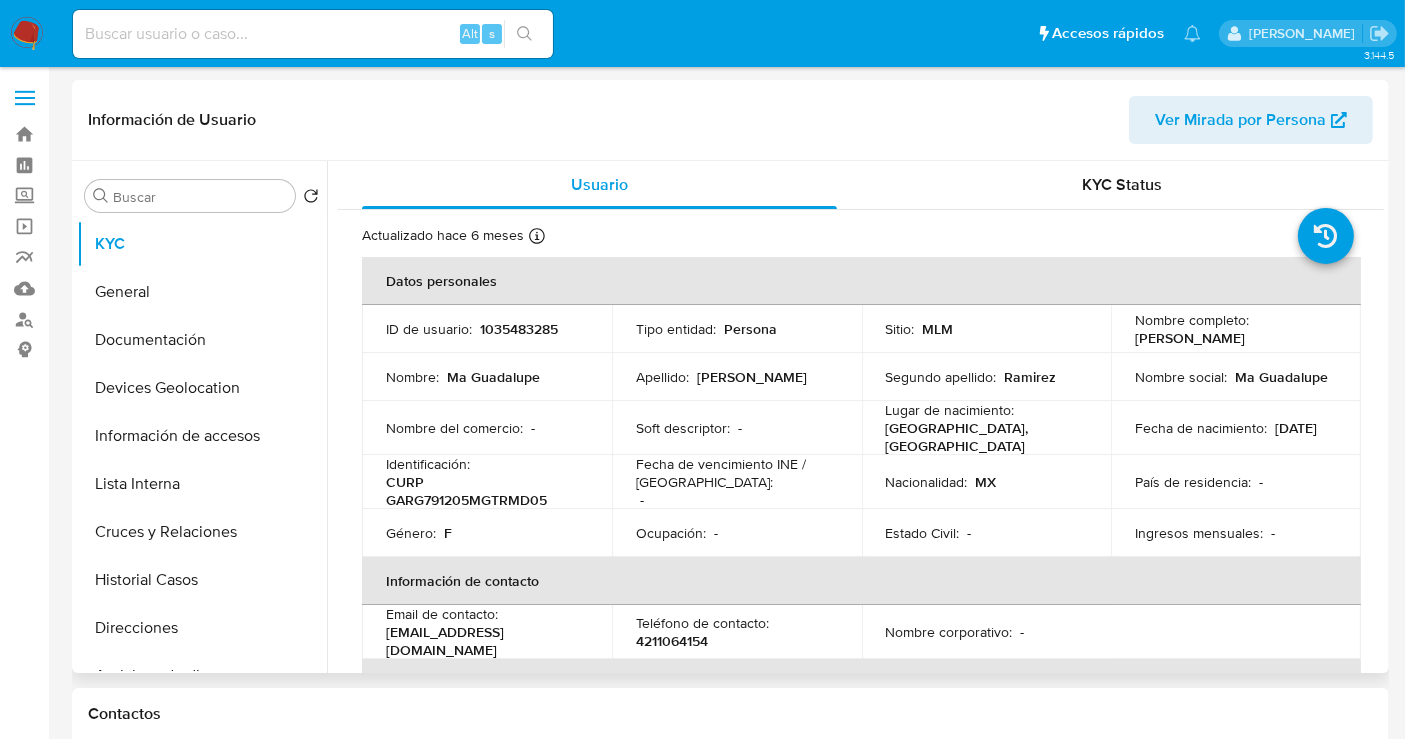select on "10" 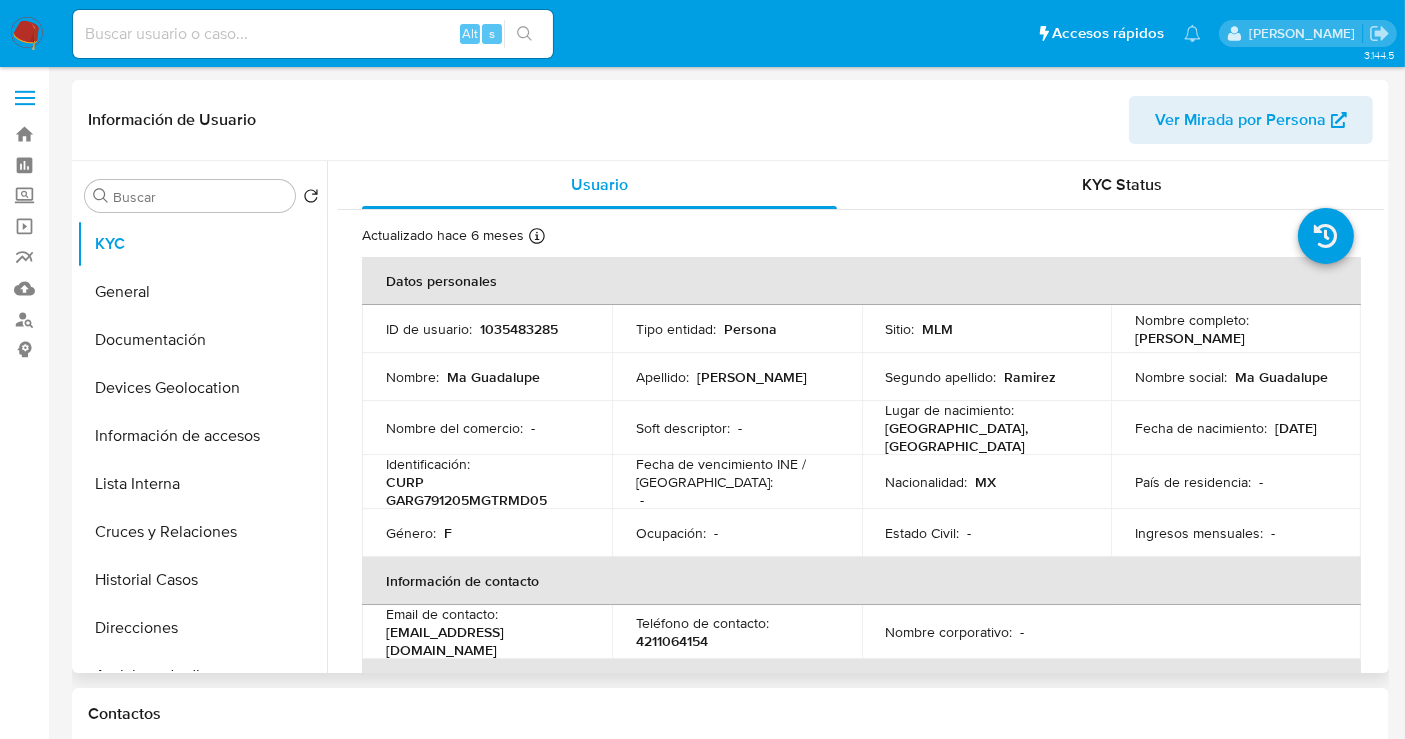 click on "1035483285" at bounding box center (519, 329) 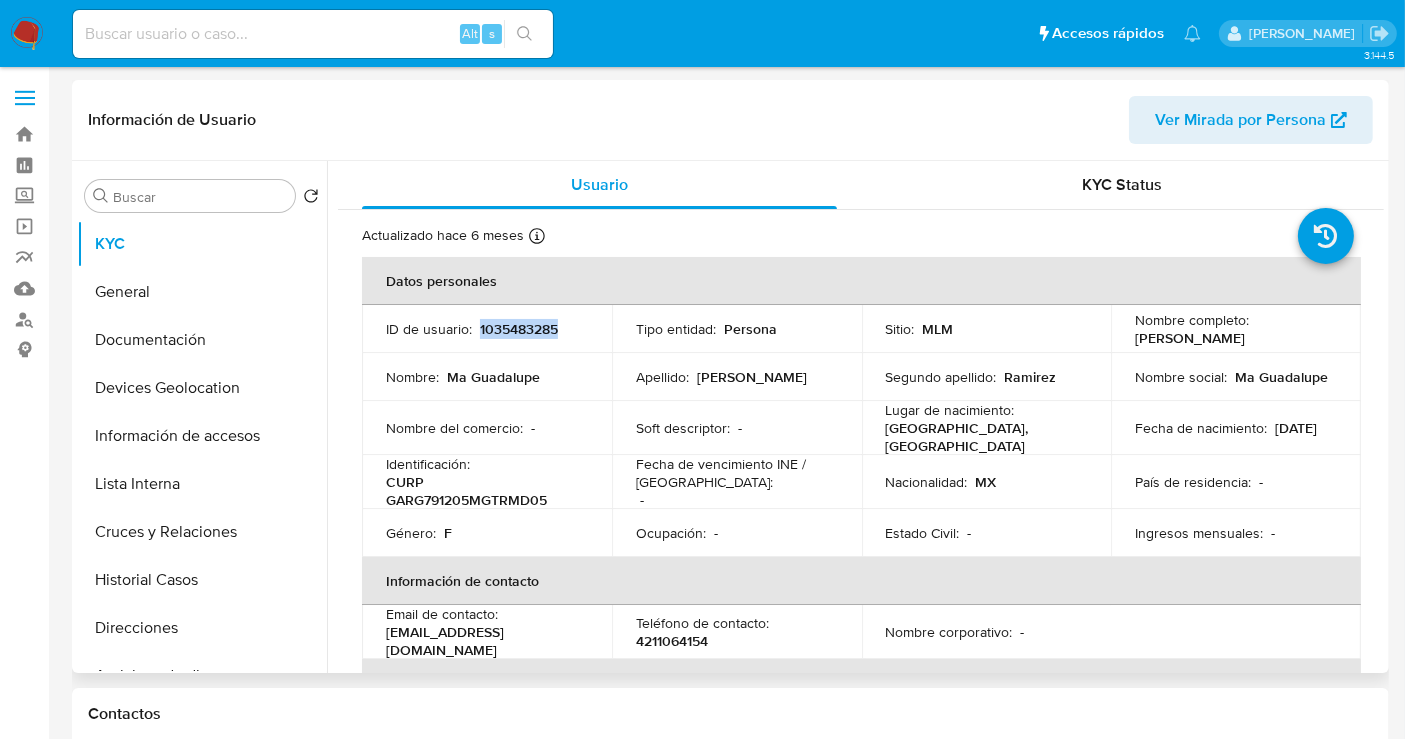 click on "1035483285" at bounding box center (519, 329) 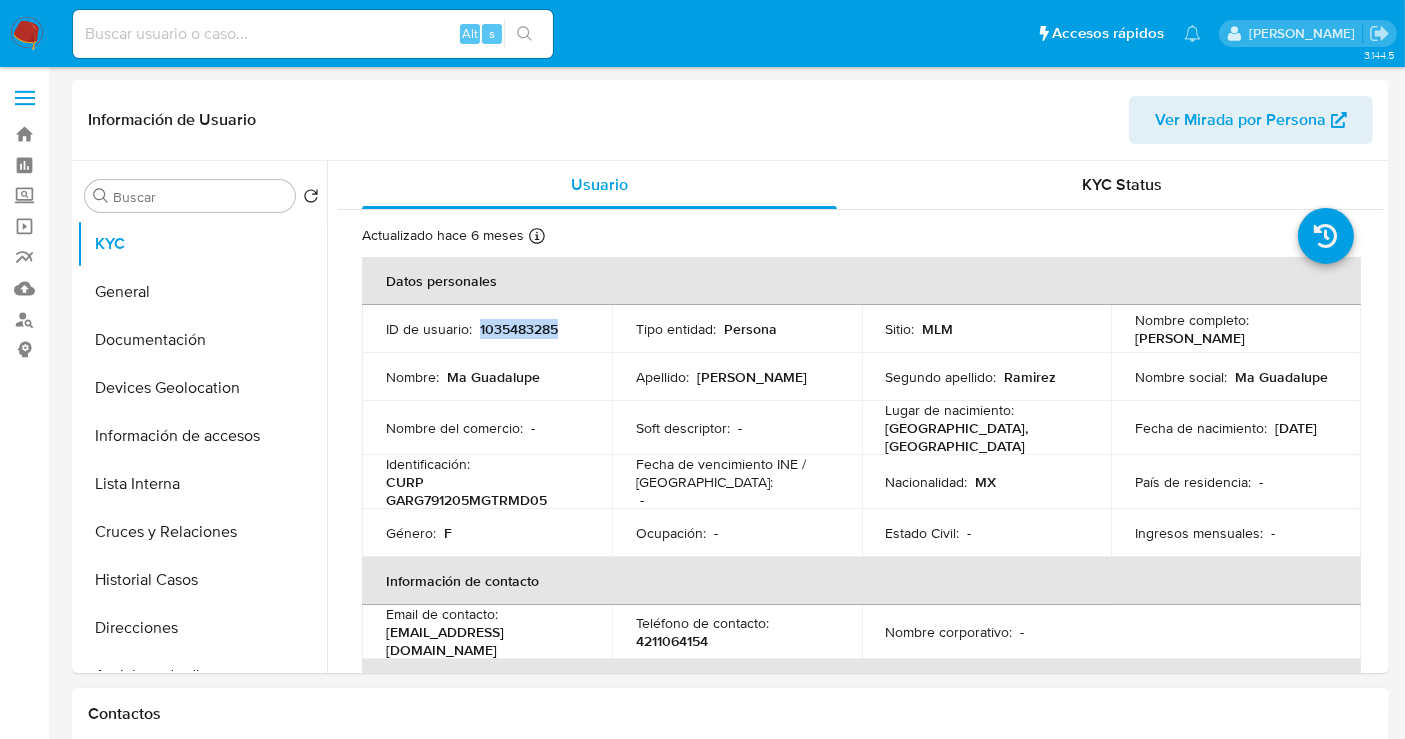 copy on "1035483285" 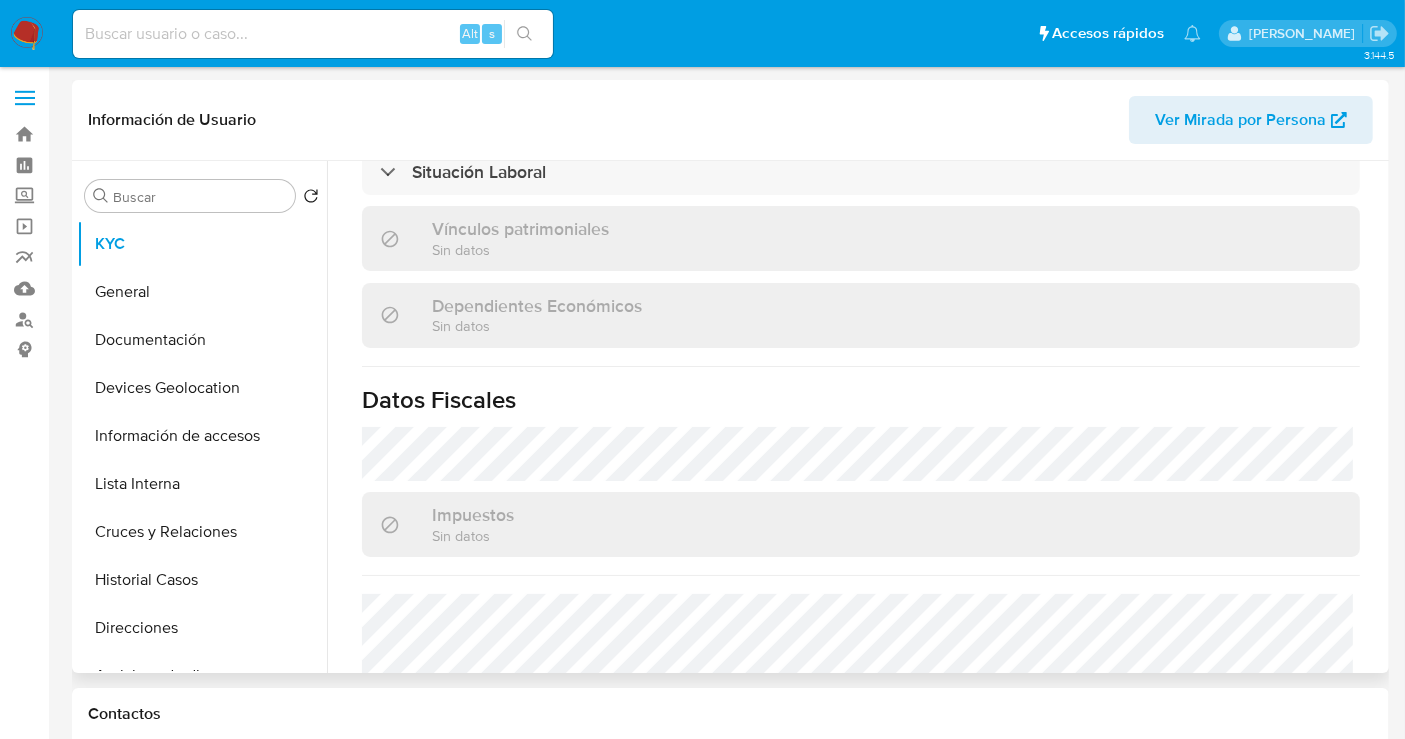 scroll, scrollTop: 1262, scrollLeft: 0, axis: vertical 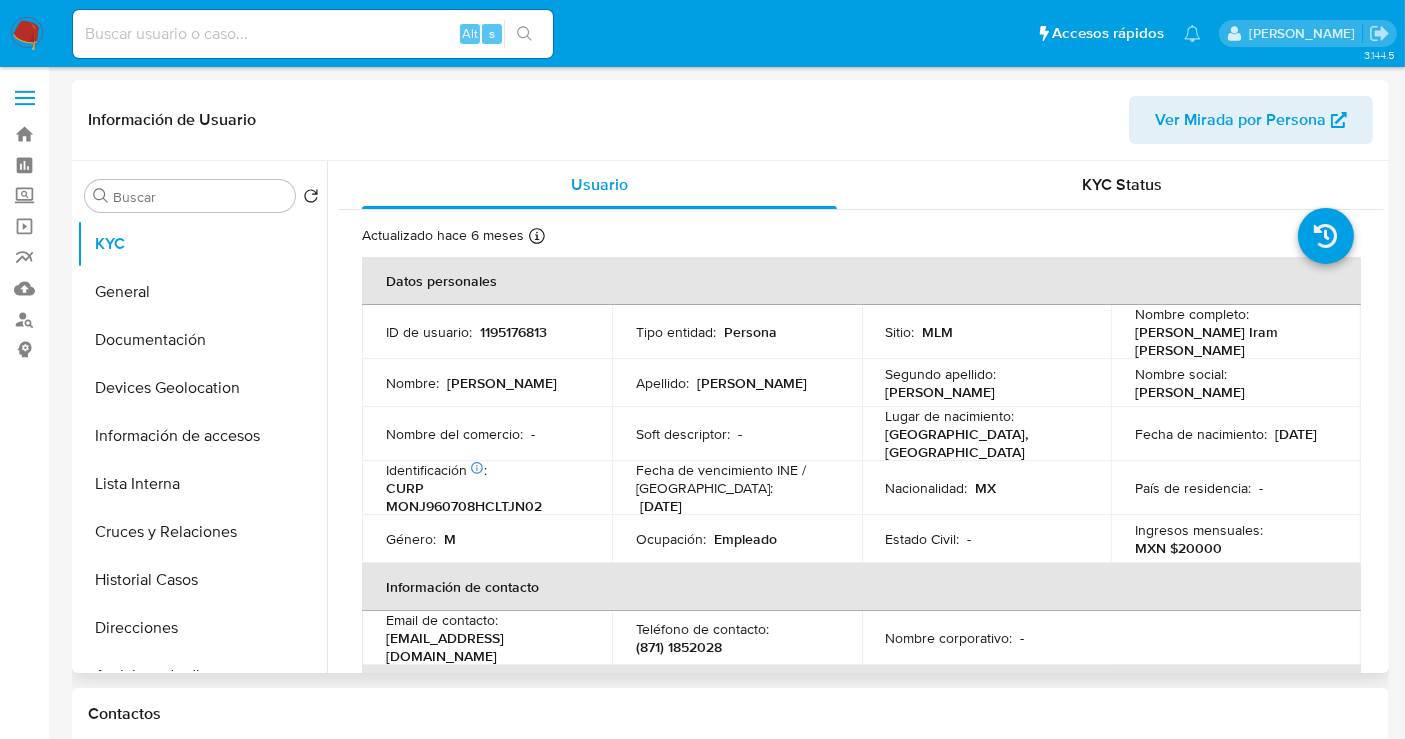 select on "10" 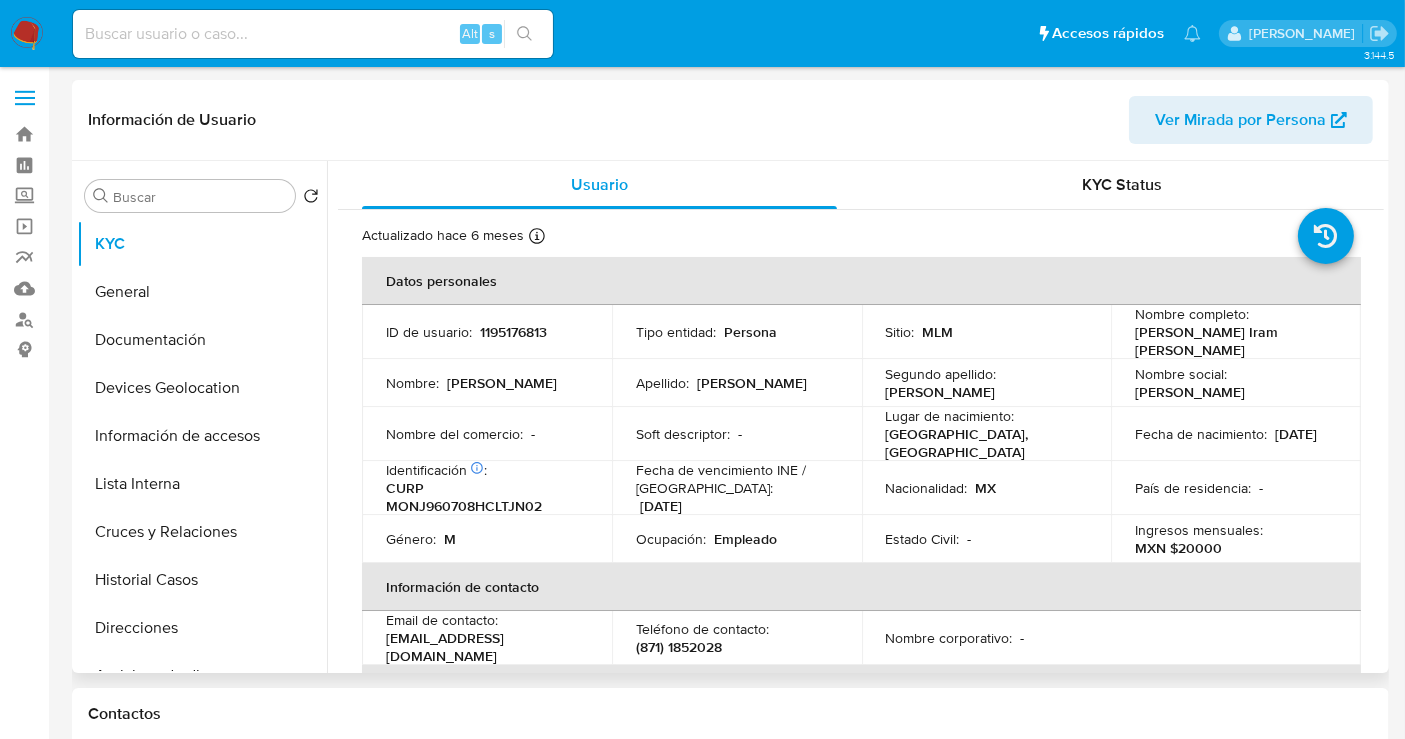 click on "1195176813" at bounding box center [513, 332] 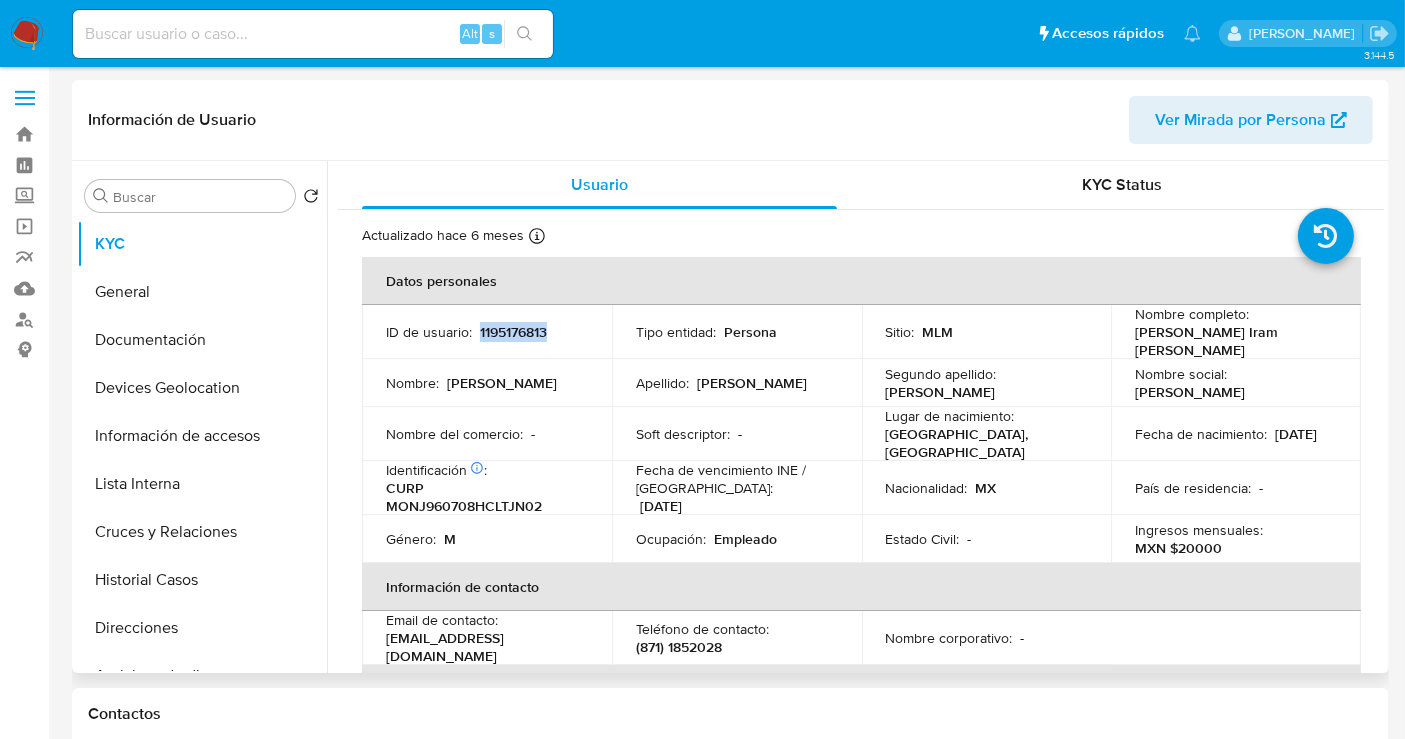 click on "1195176813" at bounding box center (513, 332) 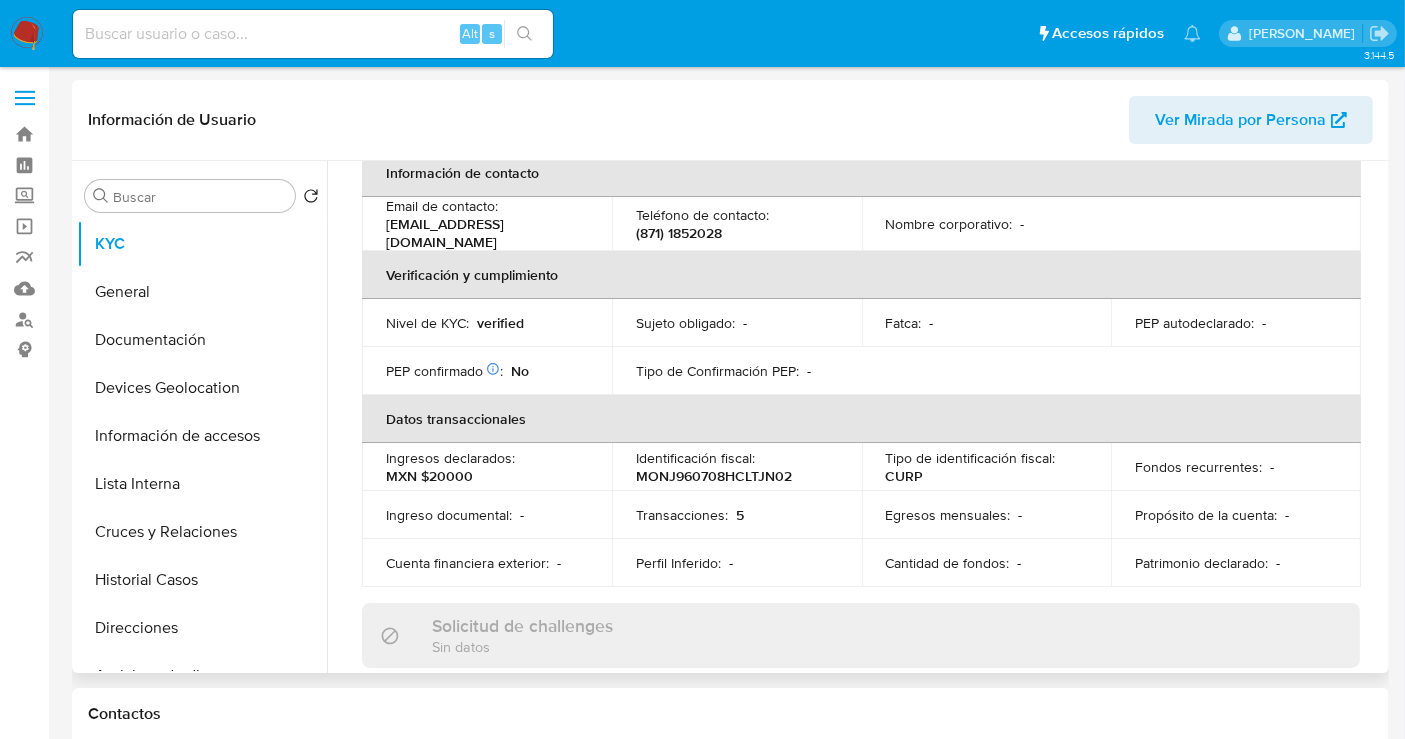 scroll, scrollTop: 151, scrollLeft: 0, axis: vertical 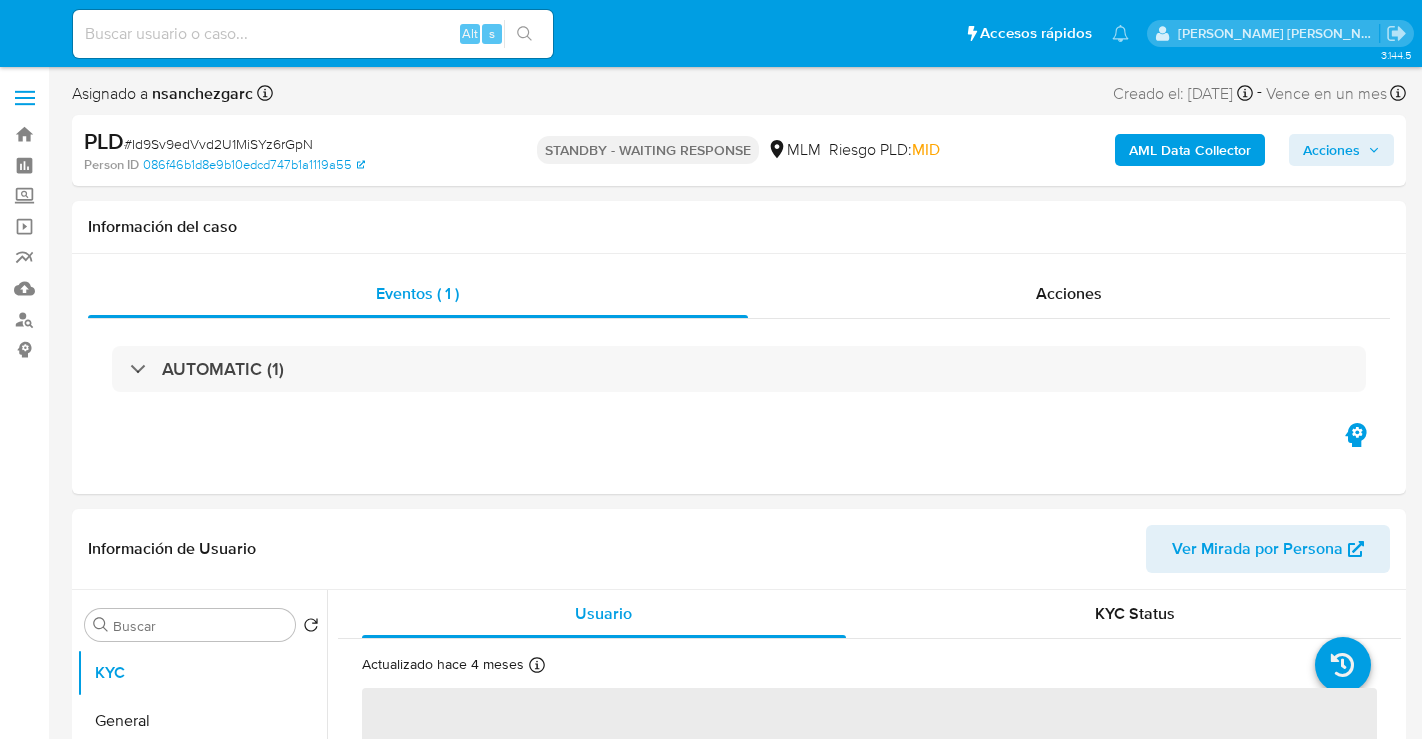 select on "10" 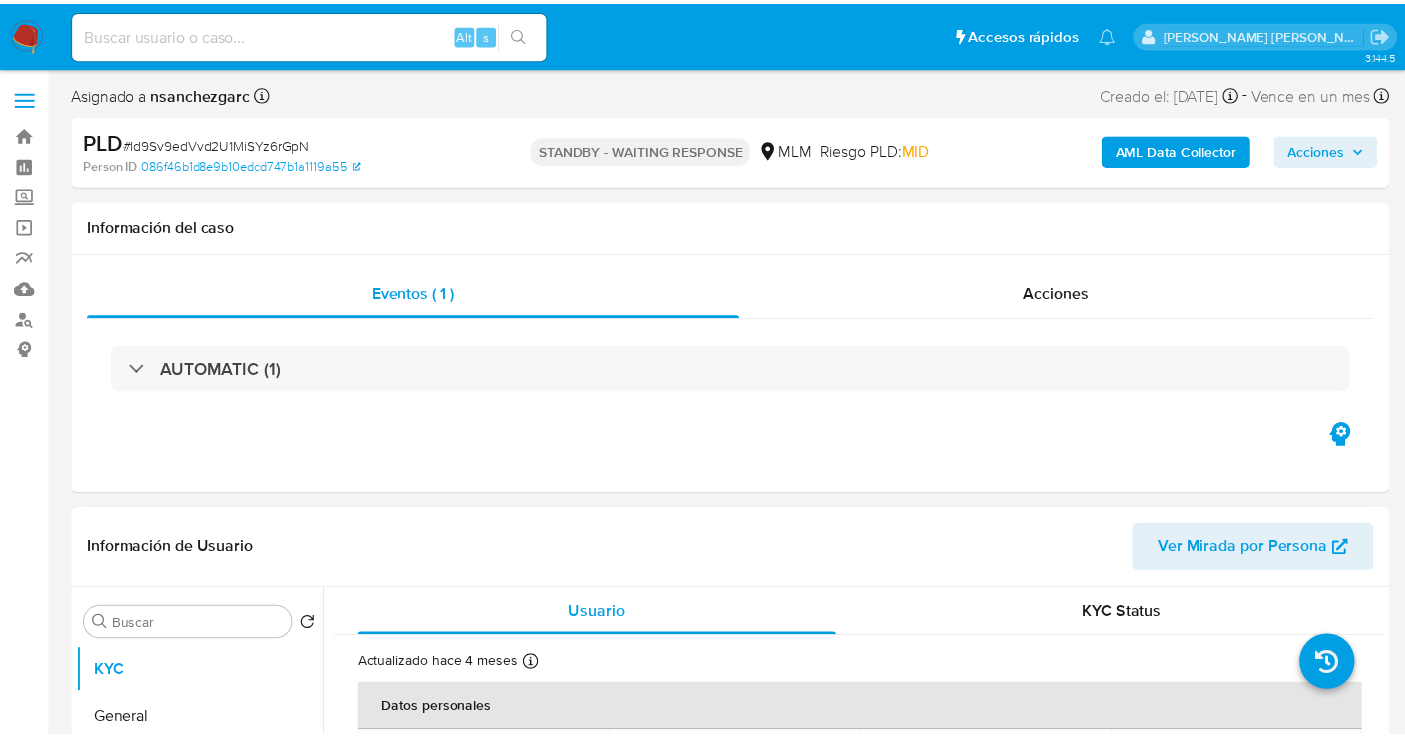 scroll, scrollTop: 0, scrollLeft: 0, axis: both 